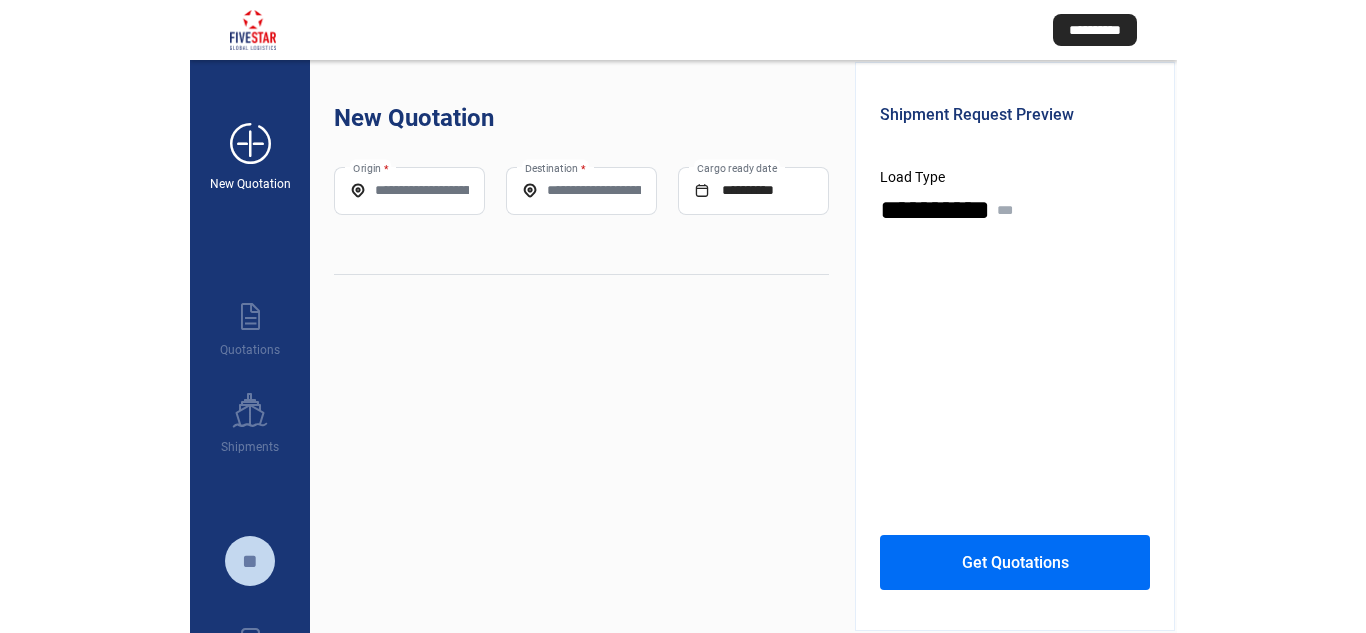 scroll, scrollTop: 0, scrollLeft: 0, axis: both 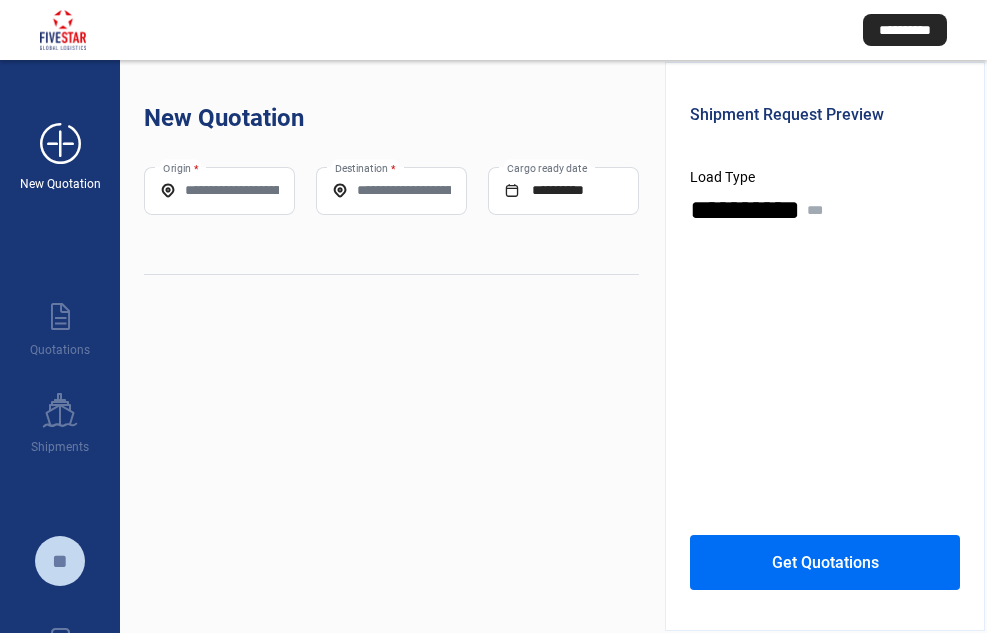 click on "add_new" at bounding box center (60, 144) 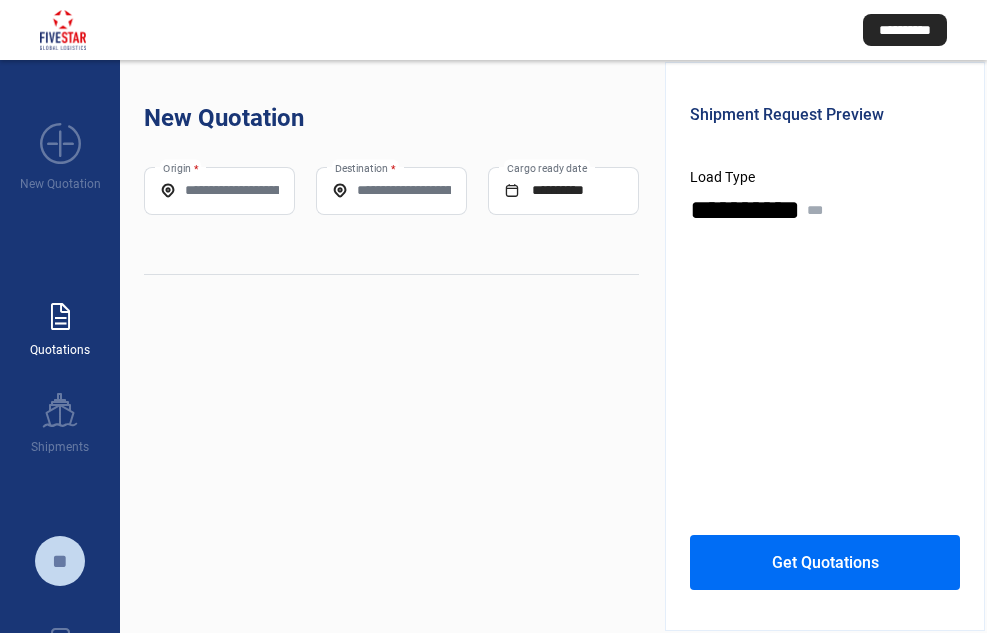 click on "paper_text  Quotations" at bounding box center (60, 320) 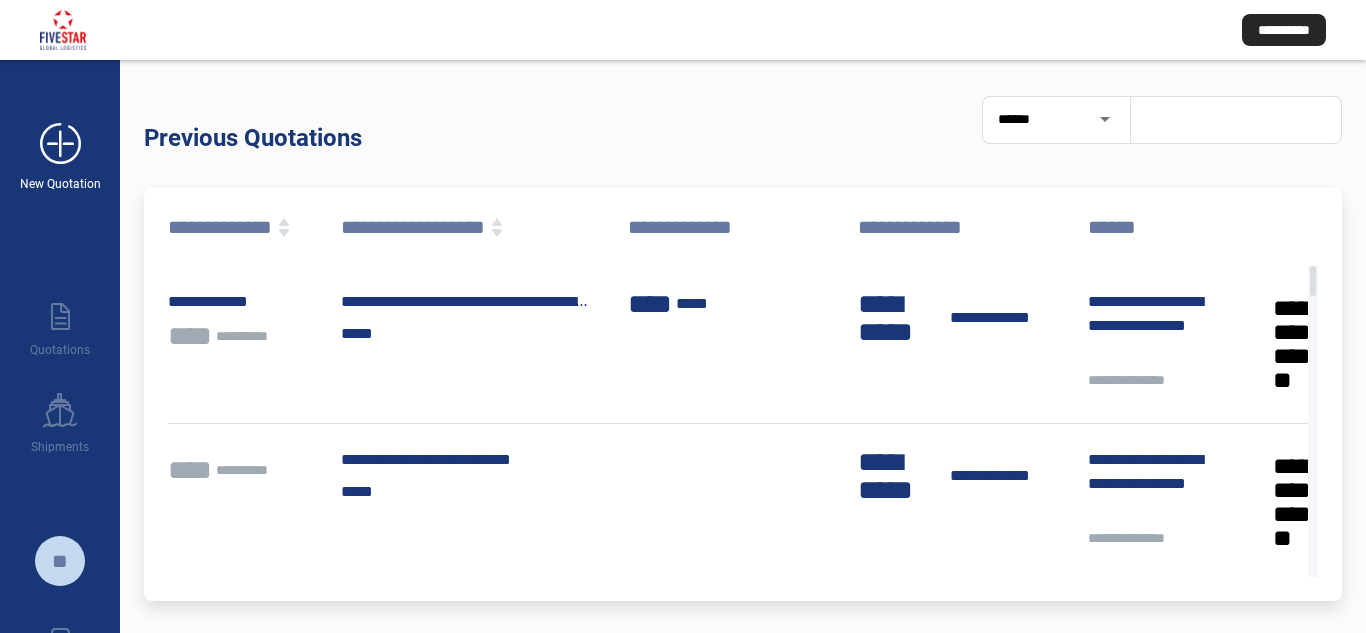 drag, startPoint x: 68, startPoint y: 162, endPoint x: 83, endPoint y: 184, distance: 26.627054 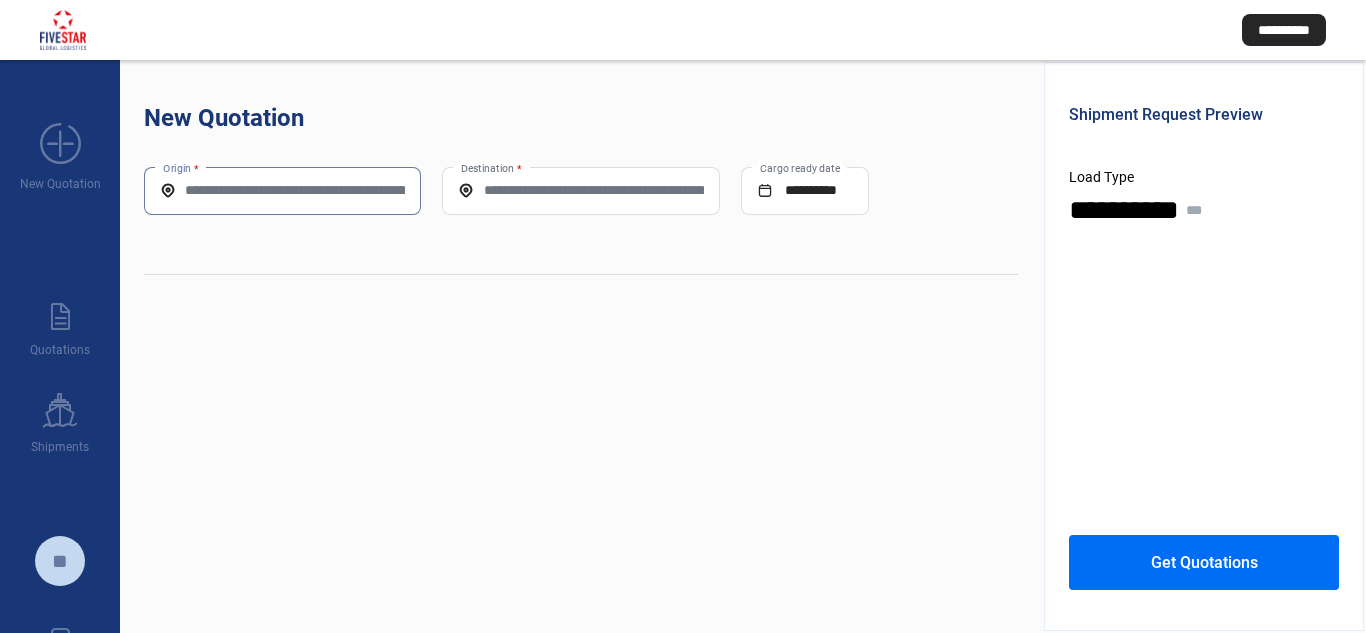 click on "Origin *" at bounding box center [282, 190] 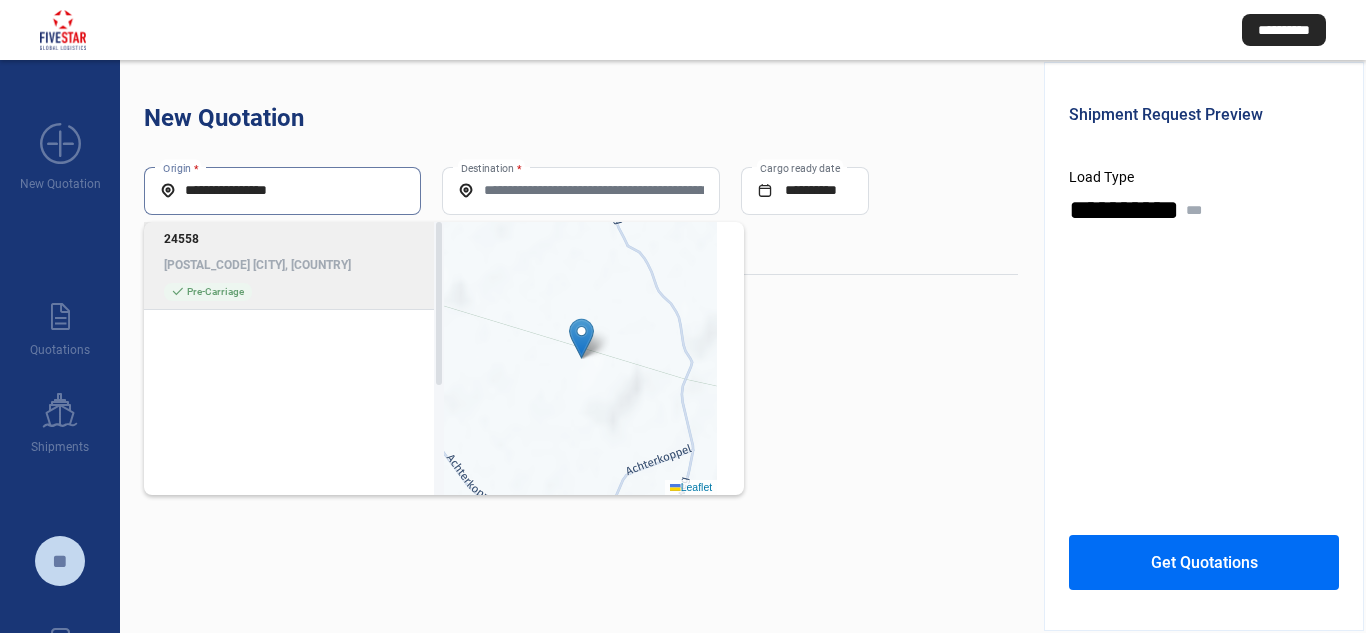 click on "**********" at bounding box center (282, 190) 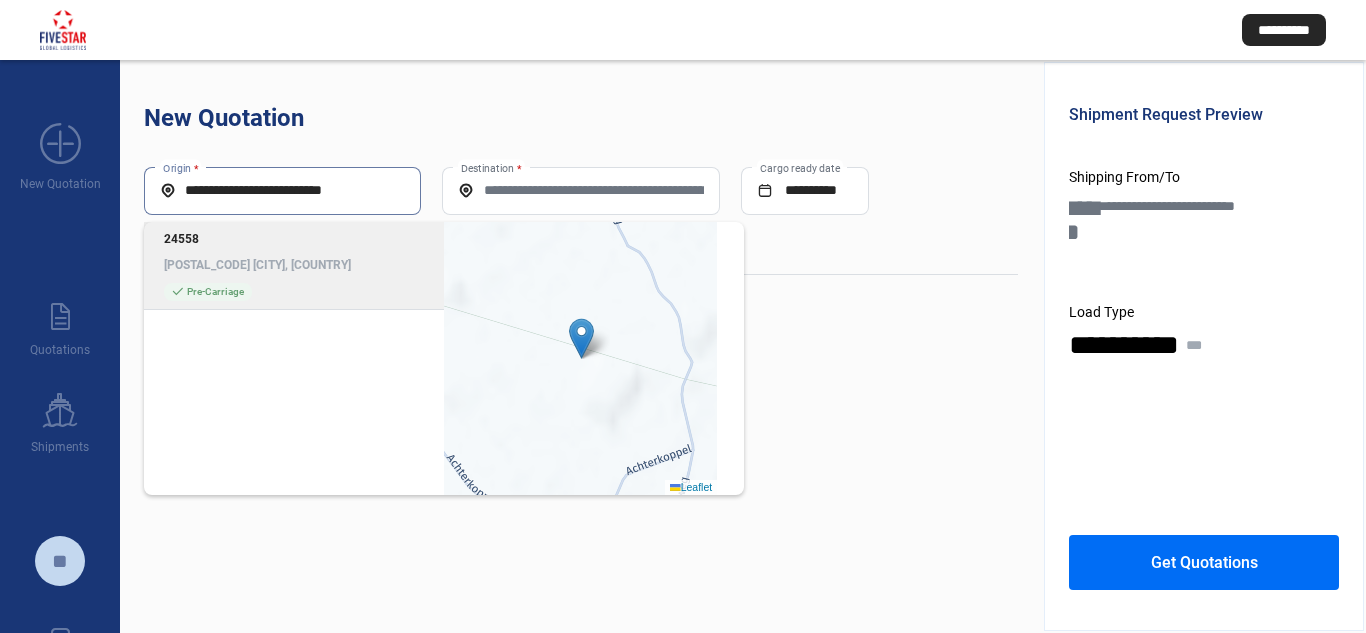 click on "**********" at bounding box center (282, 190) 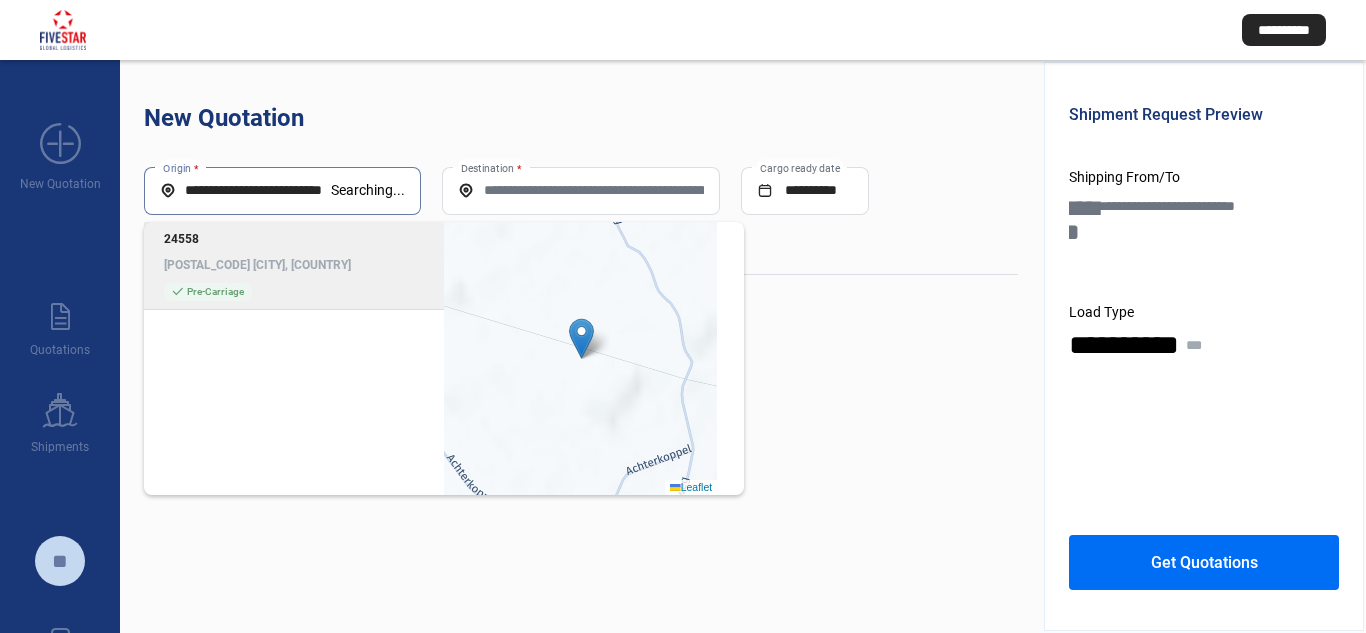 paste 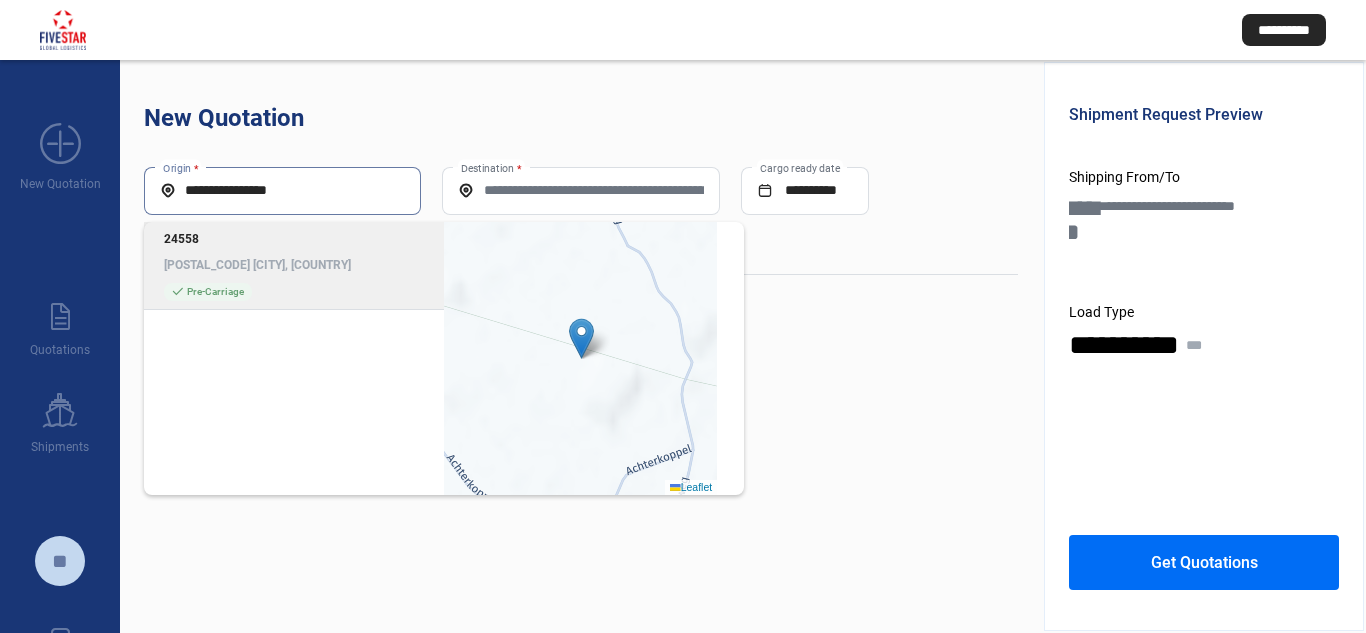 click on "**********" at bounding box center (282, 190) 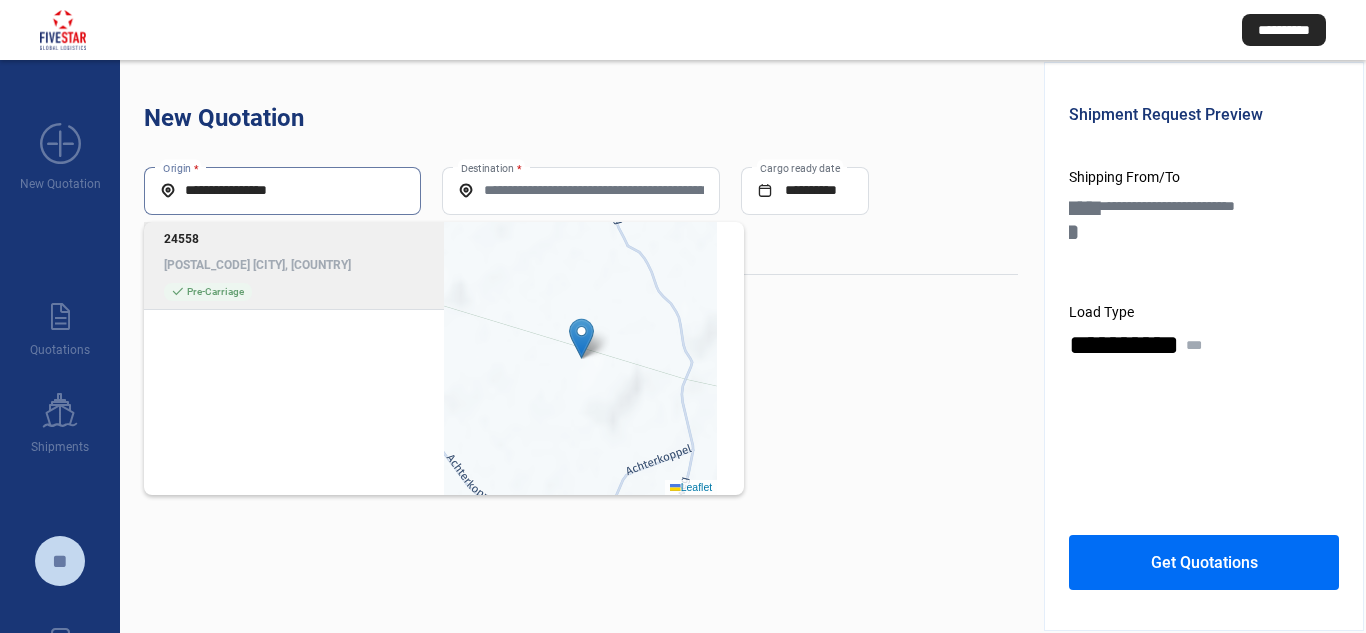 type on "**********" 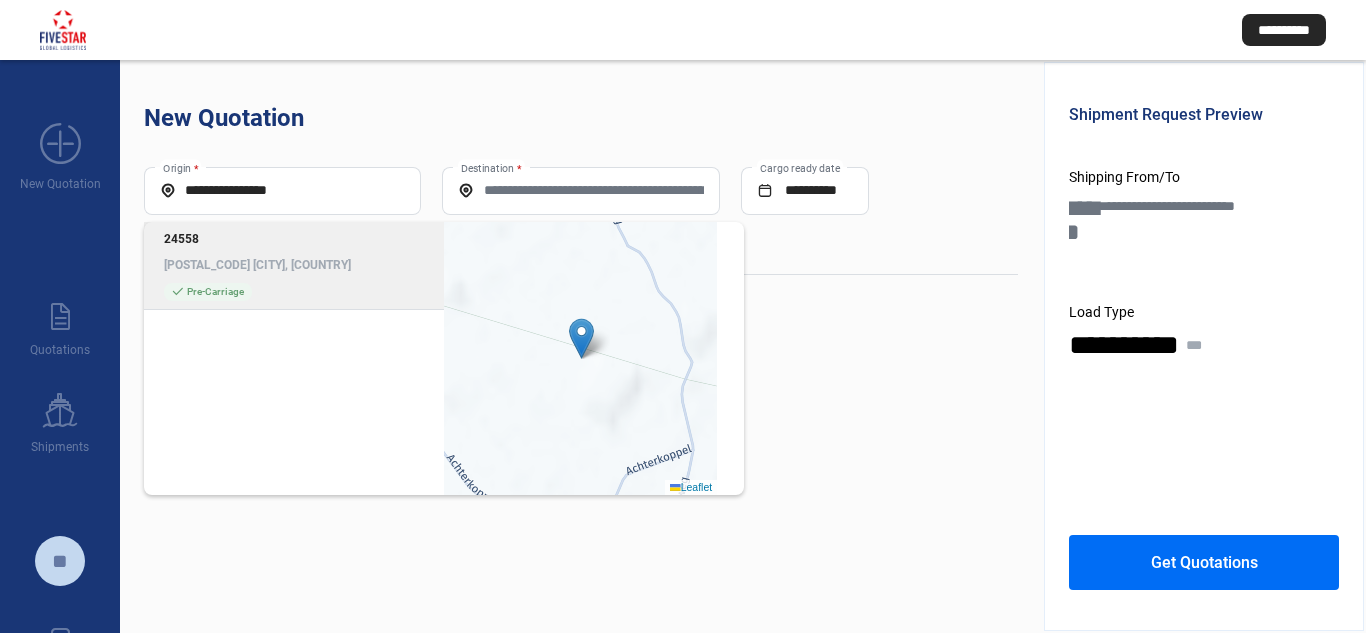 click on "[POSTAL_CODE] [POSTAL_CODE] [CITY], [COUNTRY] check_mark  Pre-Carriage" at bounding box center [294, 266] 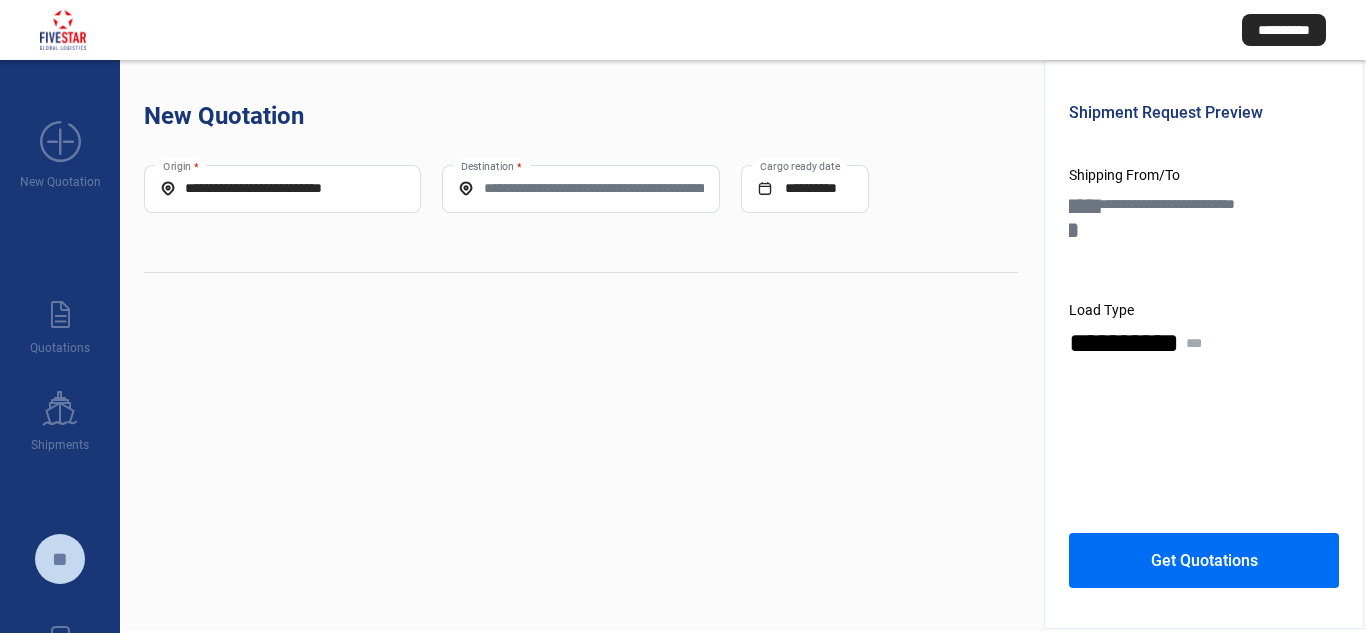scroll, scrollTop: 0, scrollLeft: 0, axis: both 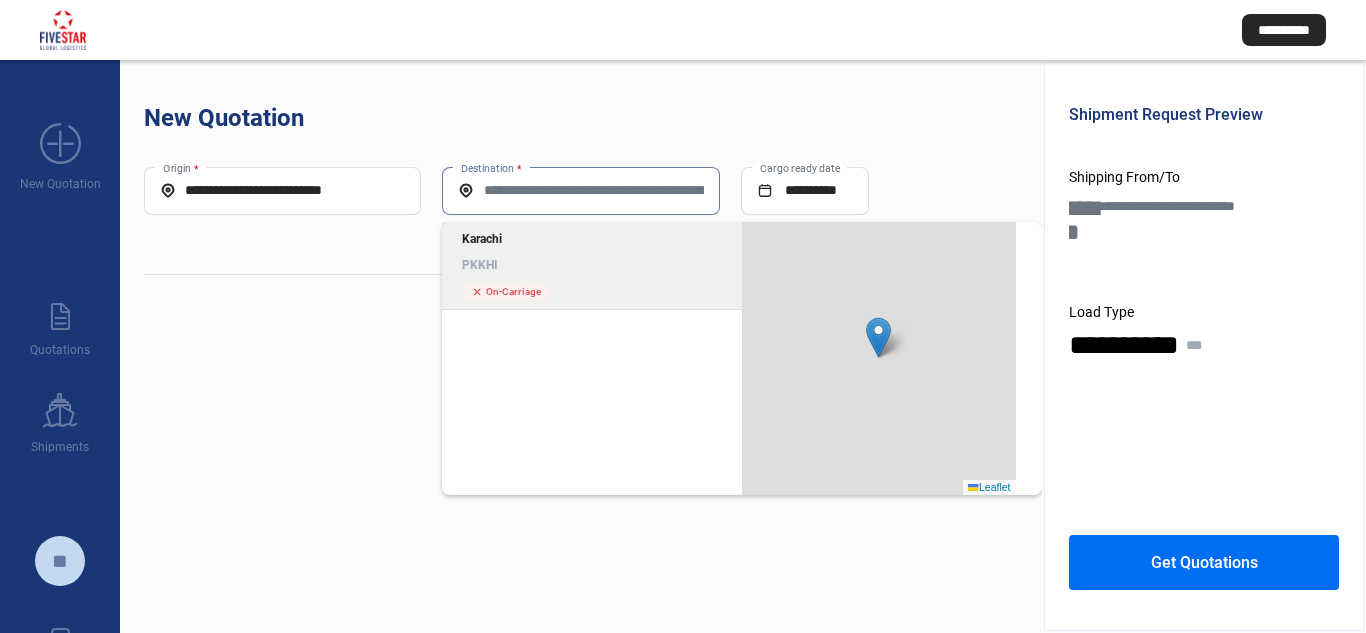 click on "Destination *" at bounding box center [580, 190] 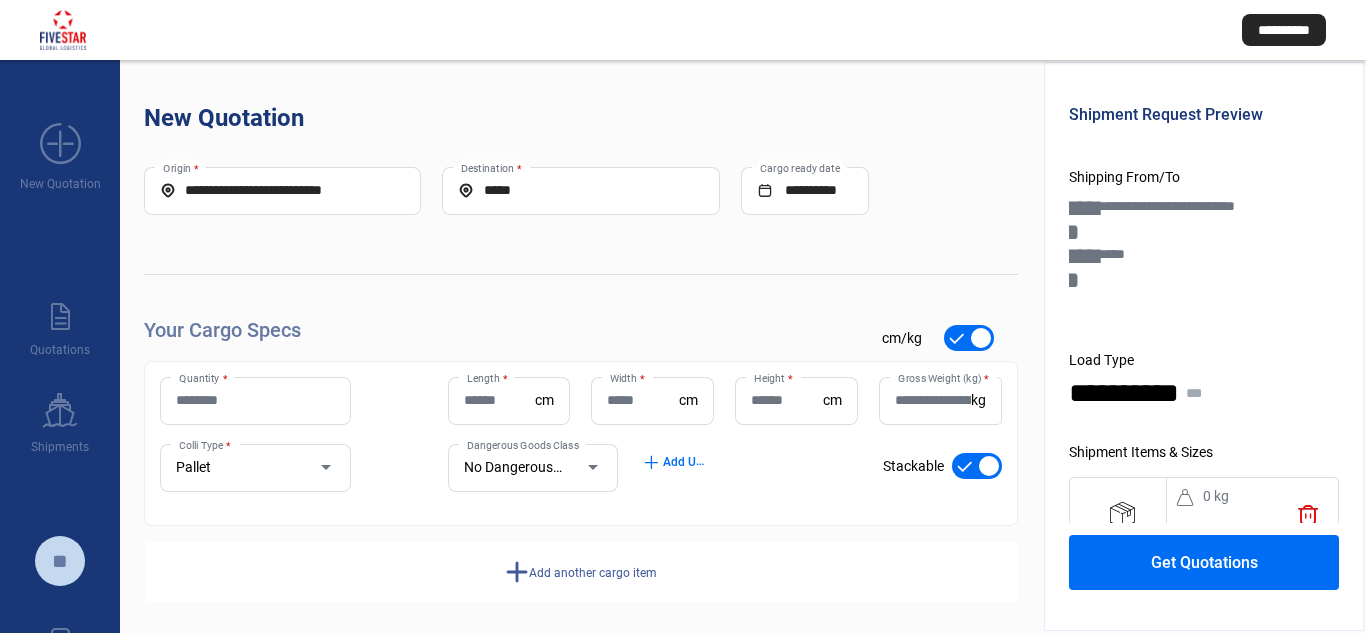 click on "Quantity *" at bounding box center [255, 400] 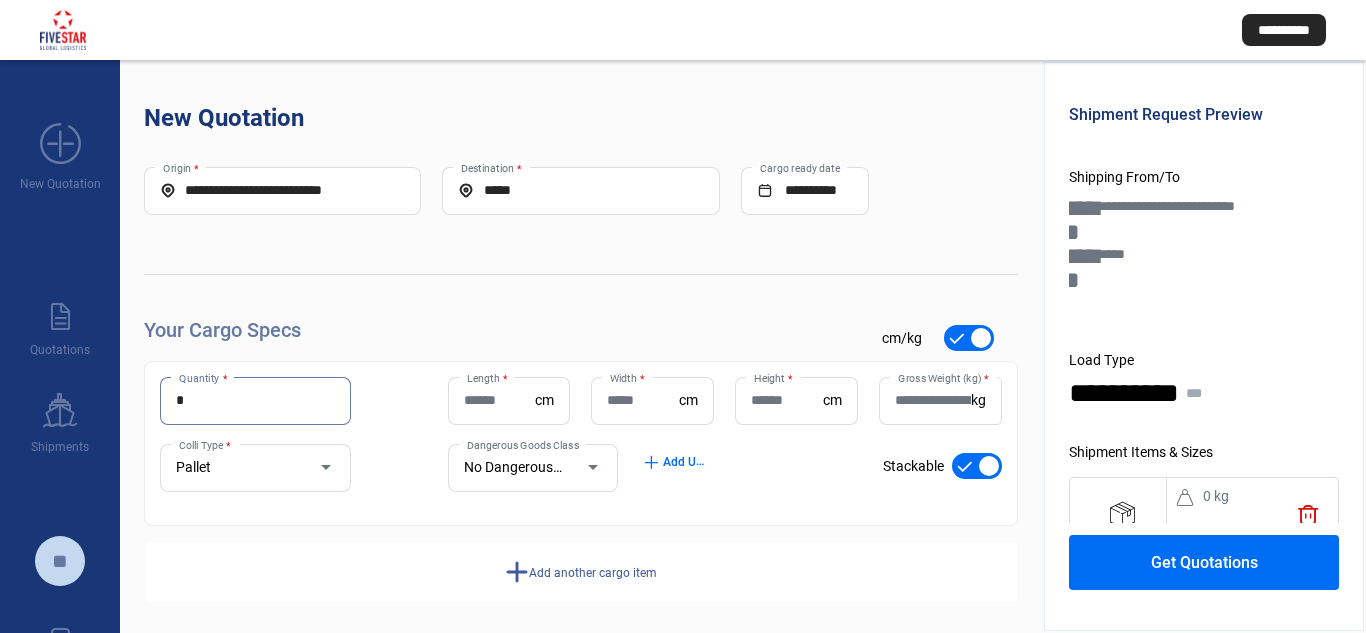 type on "*" 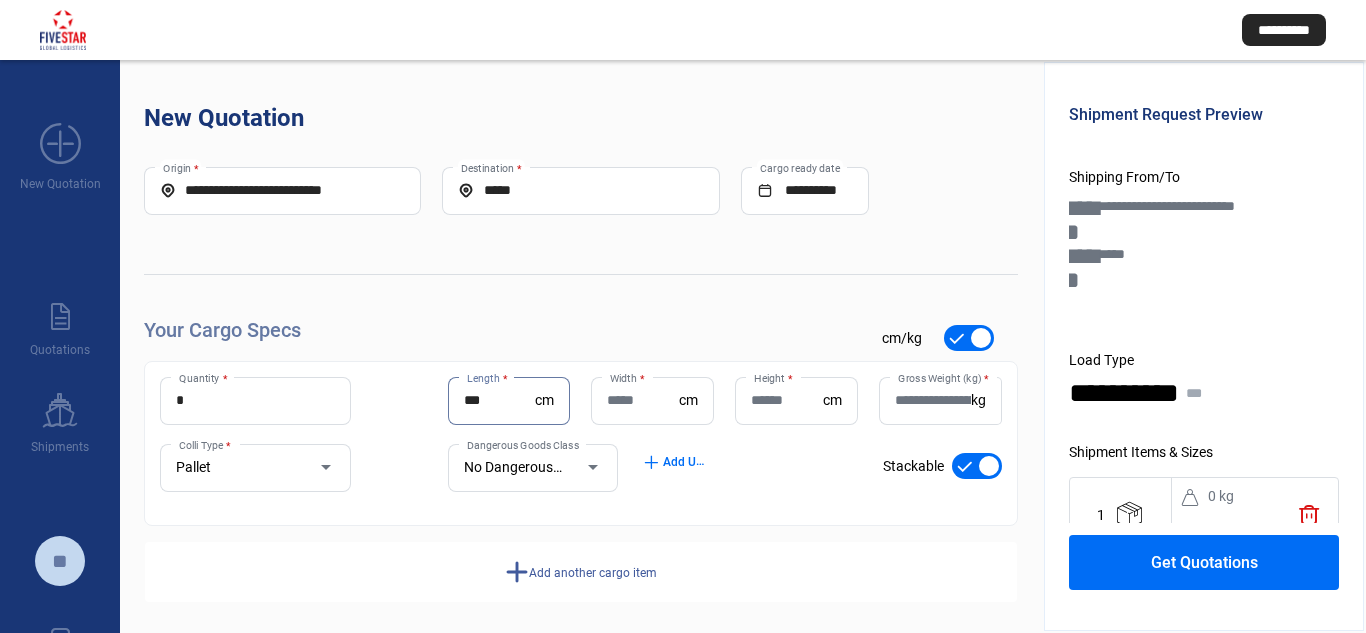 type on "***" 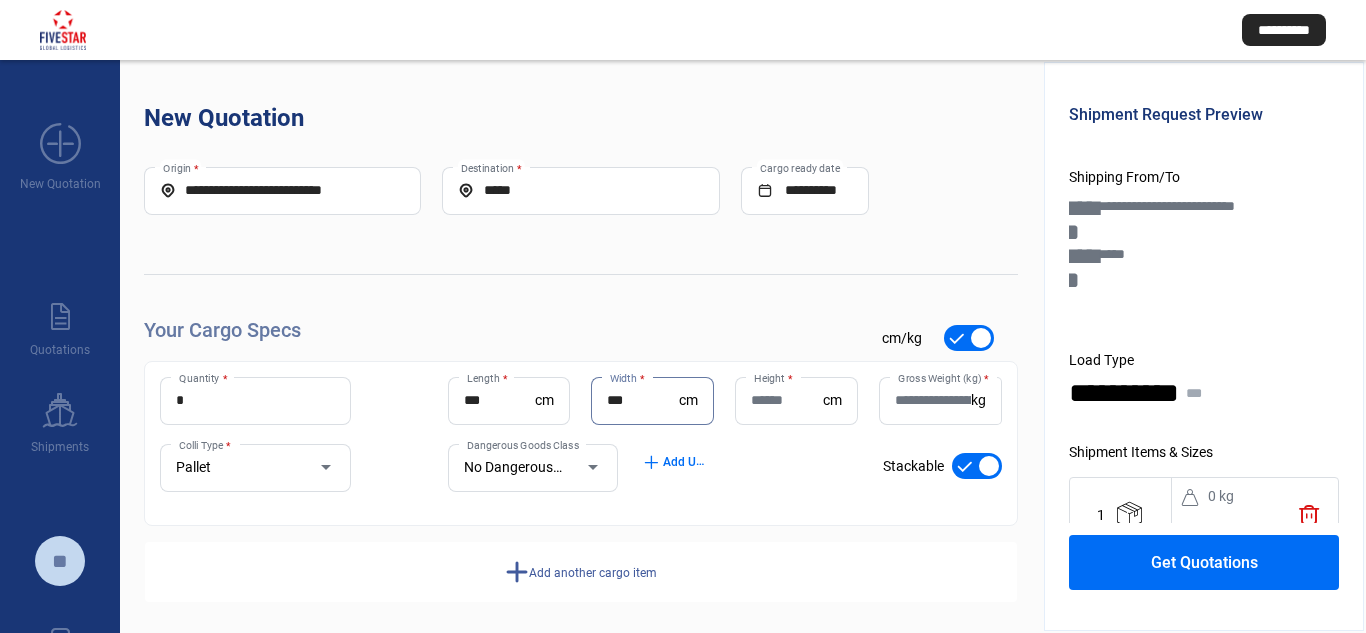 type on "***" 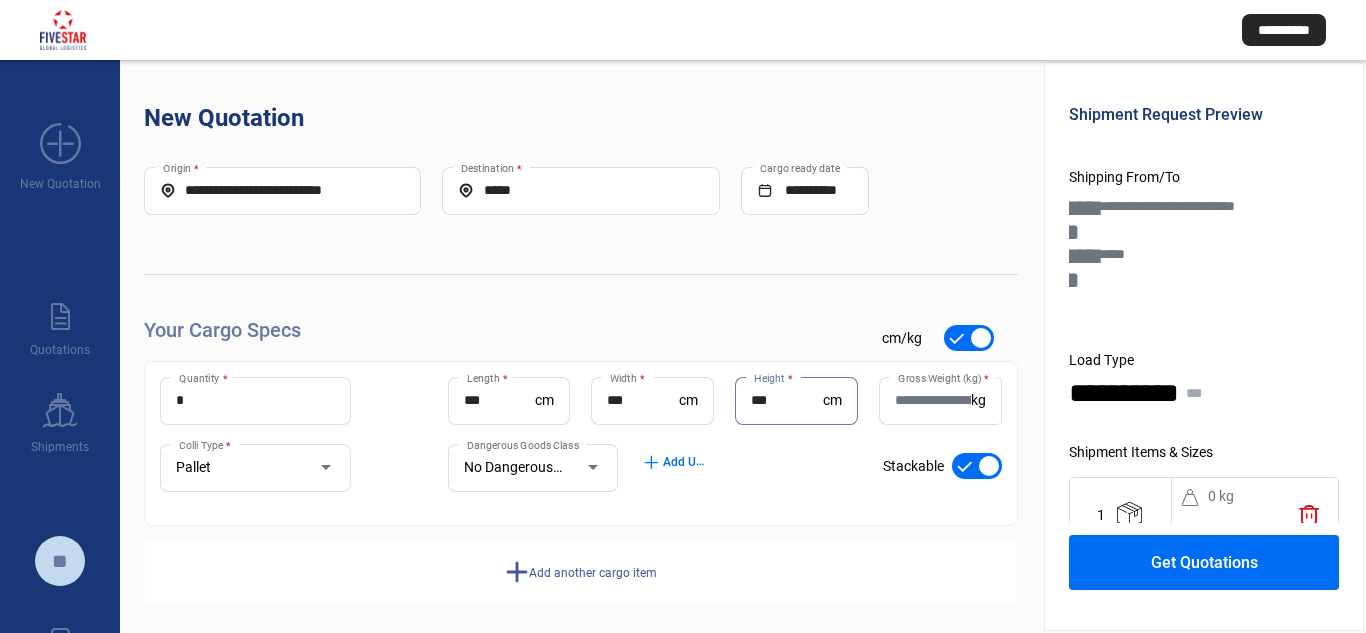 type on "***" 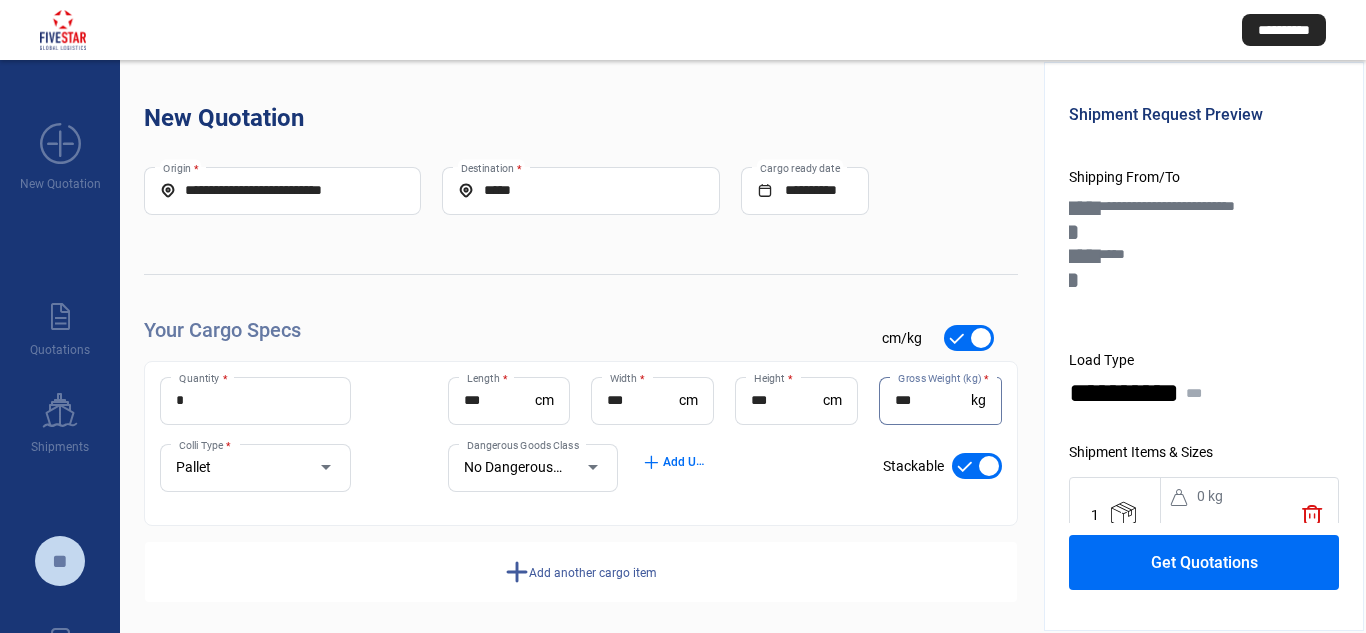 type on "***" 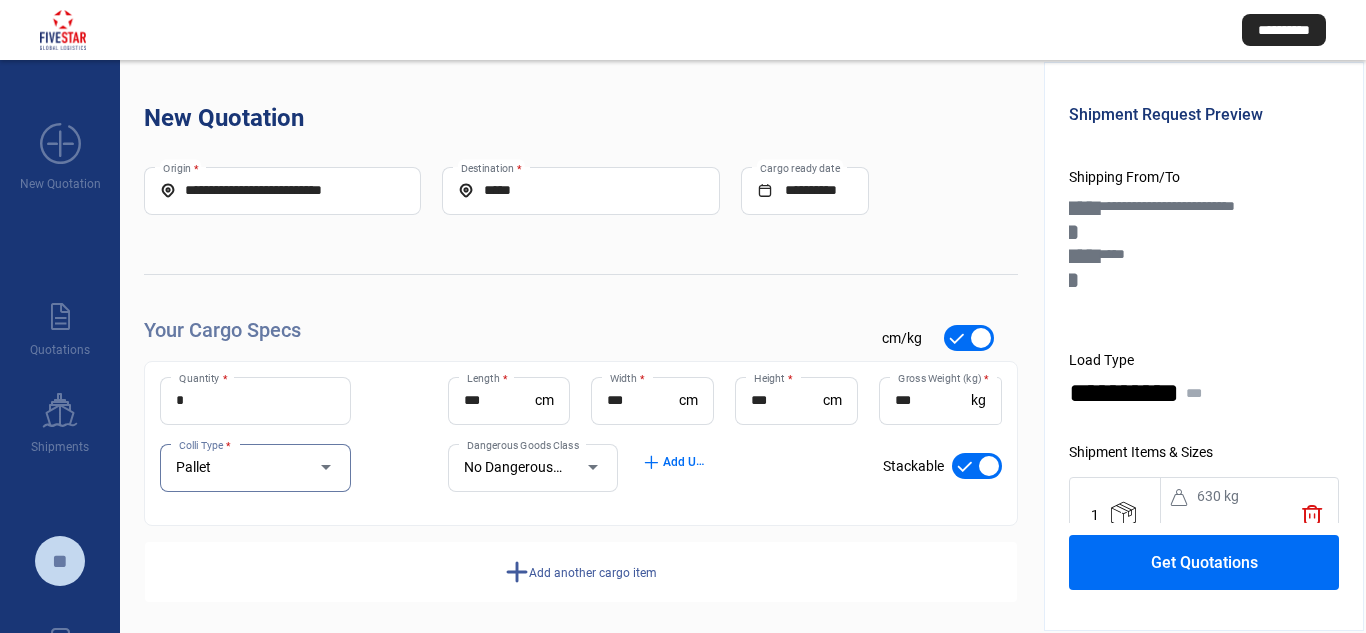 click on "Get Quotations" at bounding box center (1204, 562) 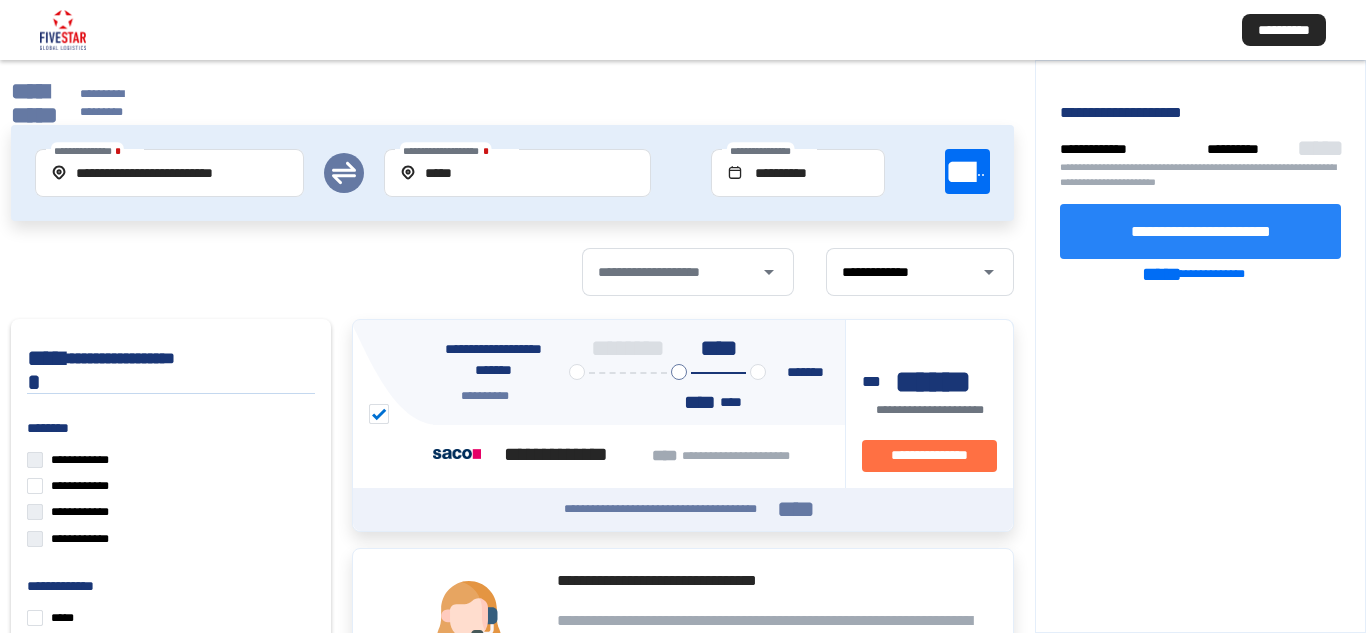 click on "**********" at bounding box center [1201, 230] 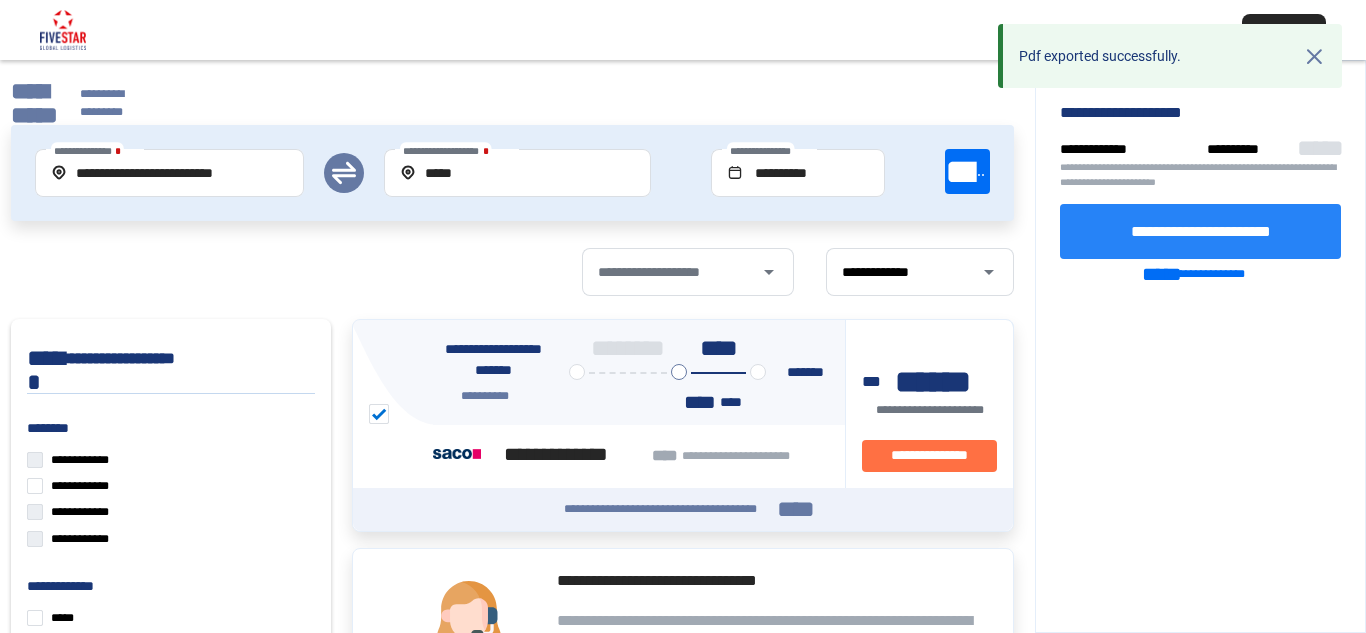 click on "Pdf exported successfully.  Need Help?" at bounding box center [1157, 56] 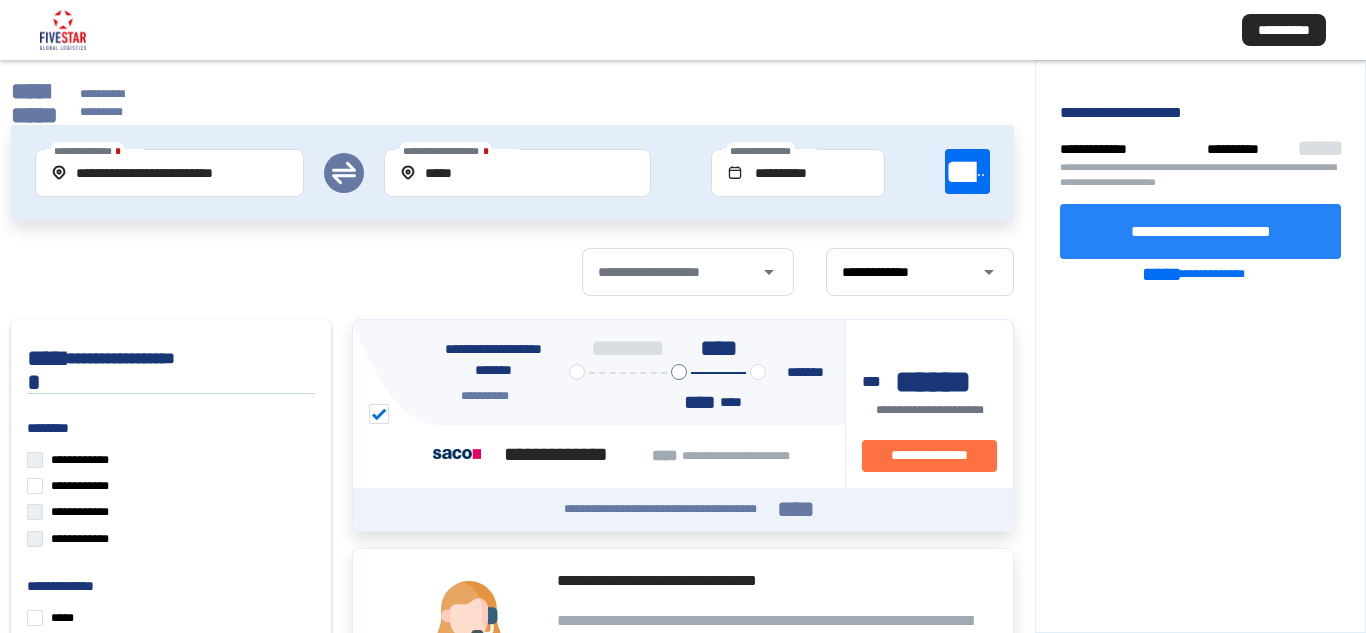 click on "**********" at bounding box center (683, 30) 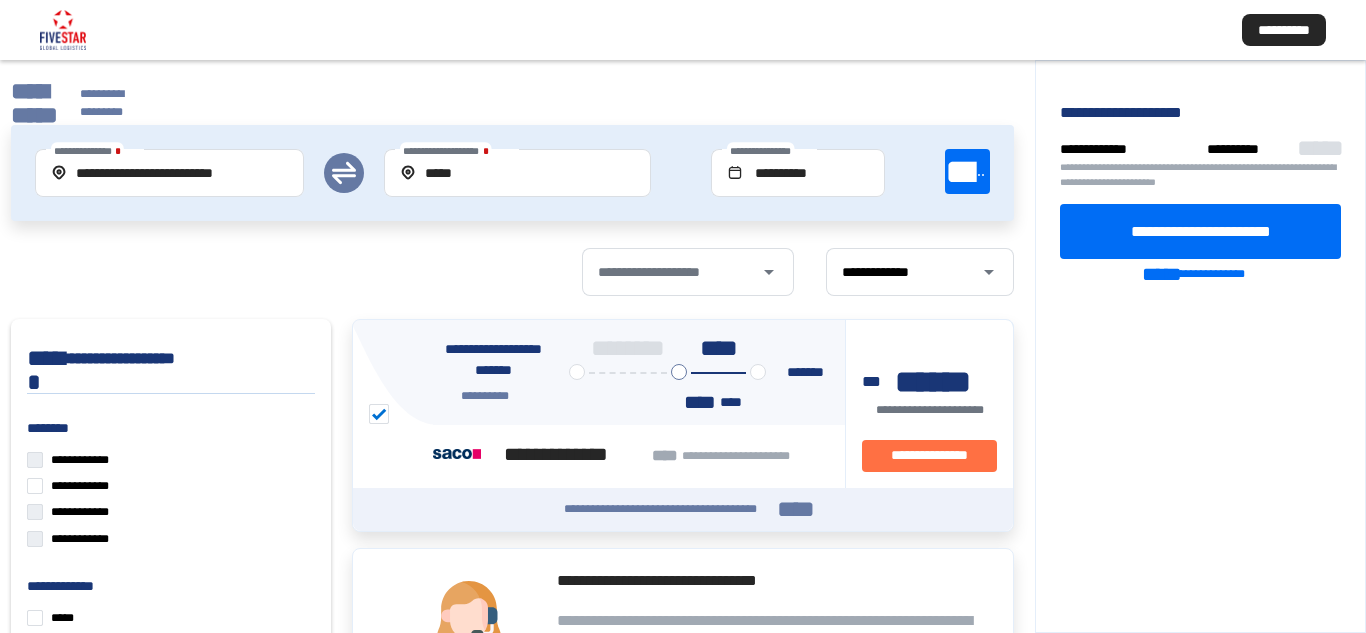 click on "**********" at bounding box center [77, 103] 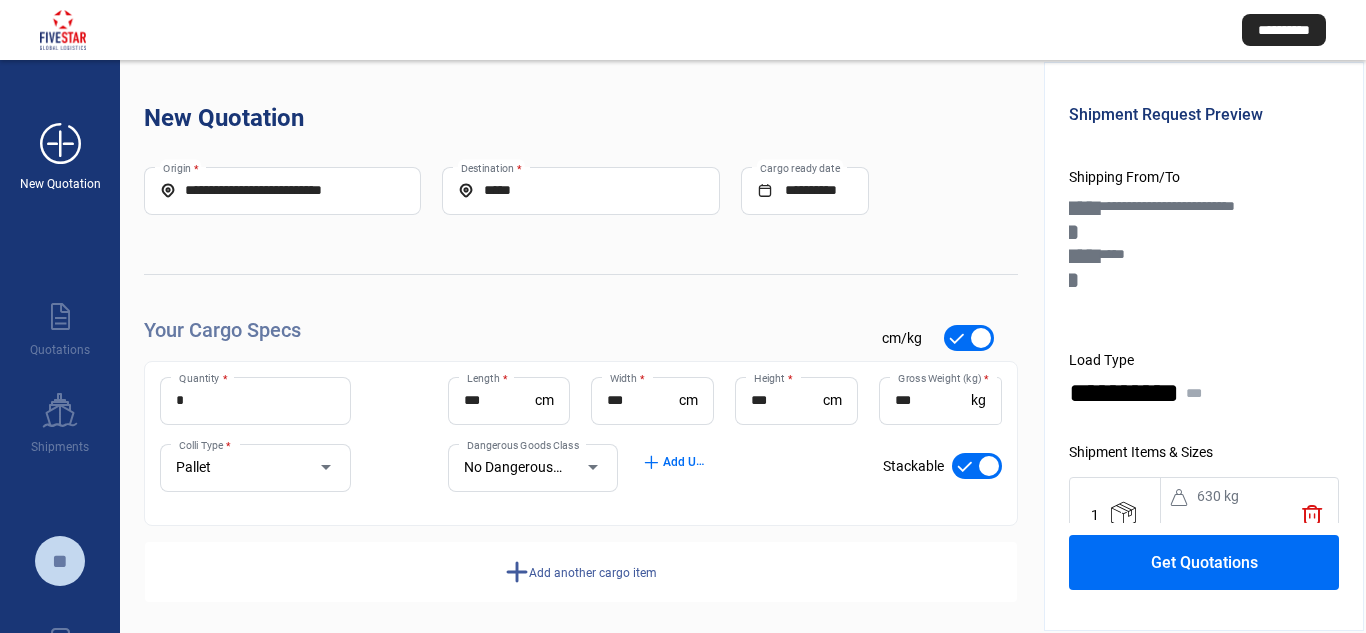 click on "add_new  New Quotation" at bounding box center [60, 146] 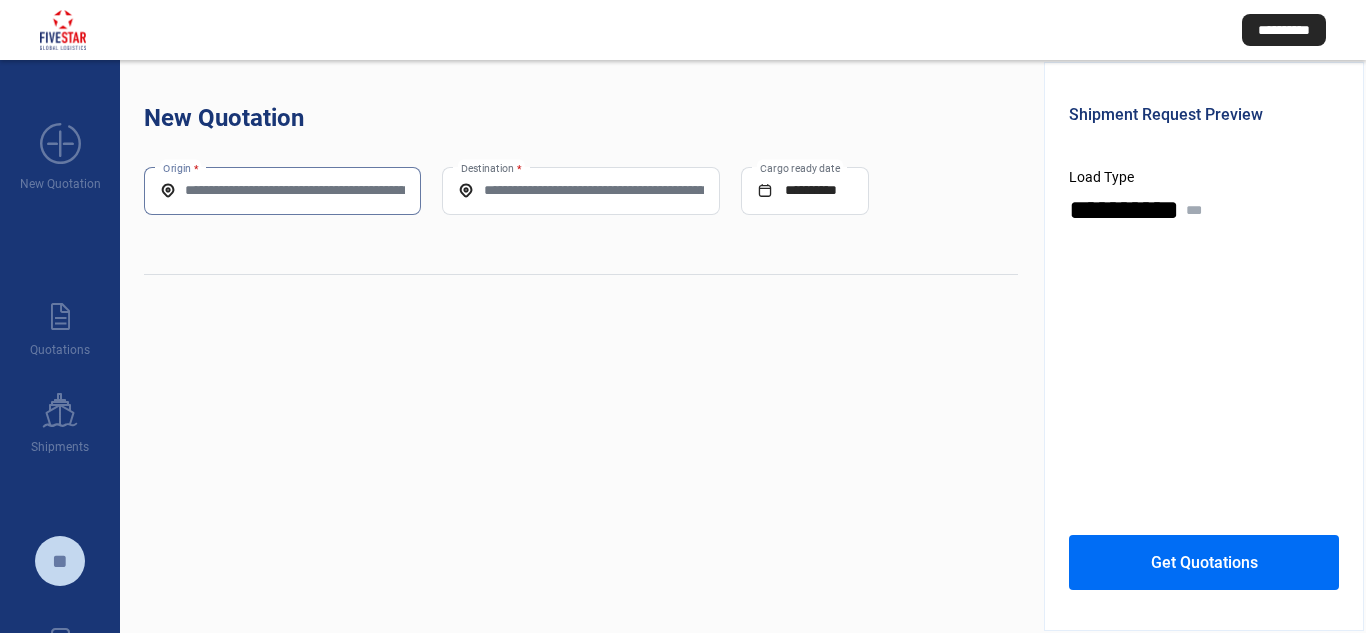 click on "Origin *" at bounding box center (282, 190) 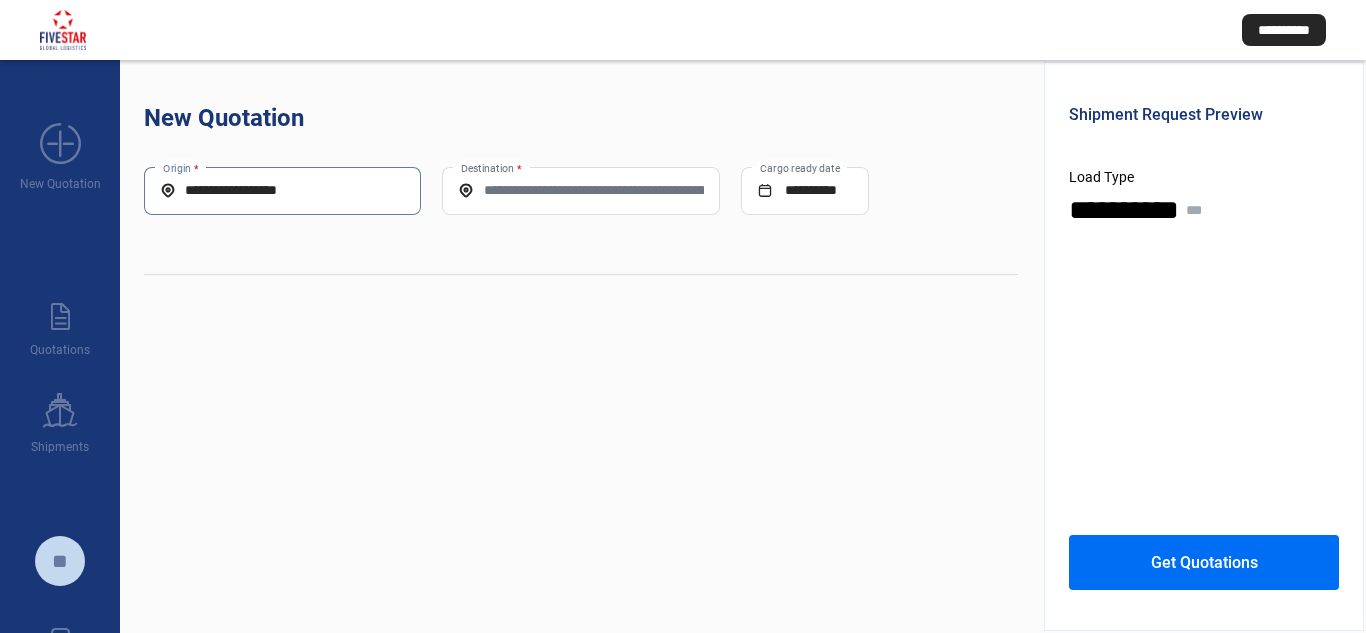 paste on "****" 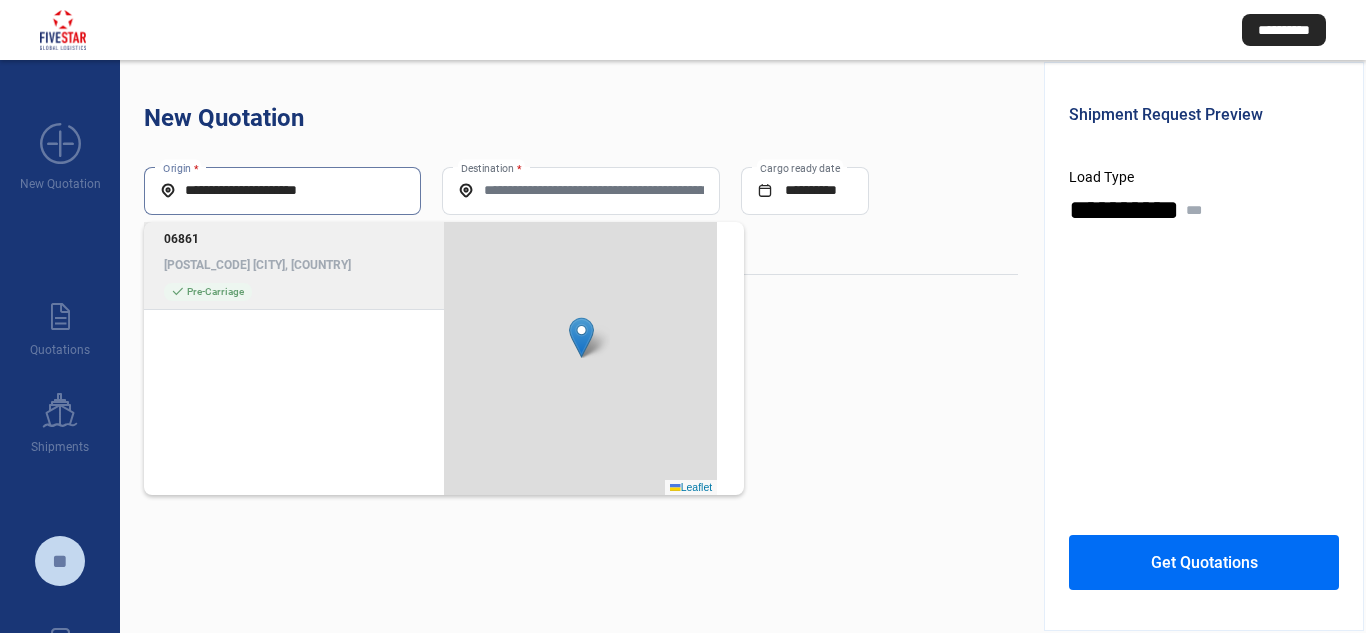 type on "**********" 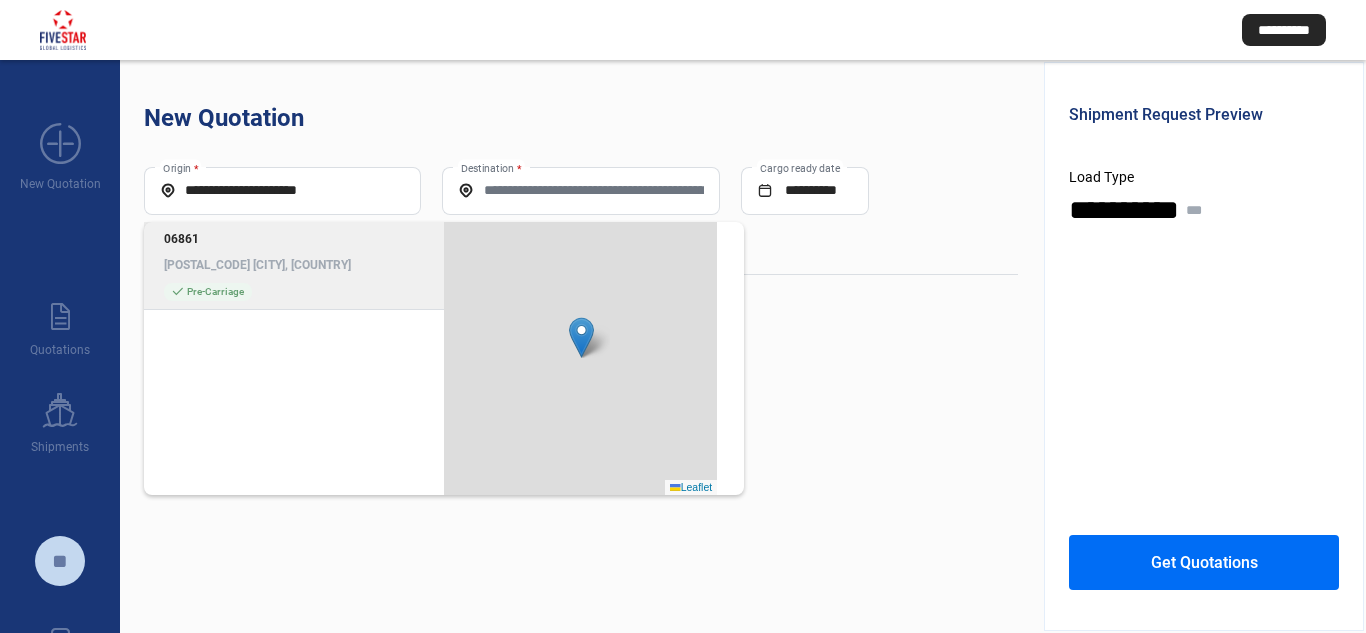 click on "[POSTAL_CODE] [POSTAL_CODE] [CITY], [COUNTRY] check_mark  Pre-Carriage" at bounding box center (294, 266) 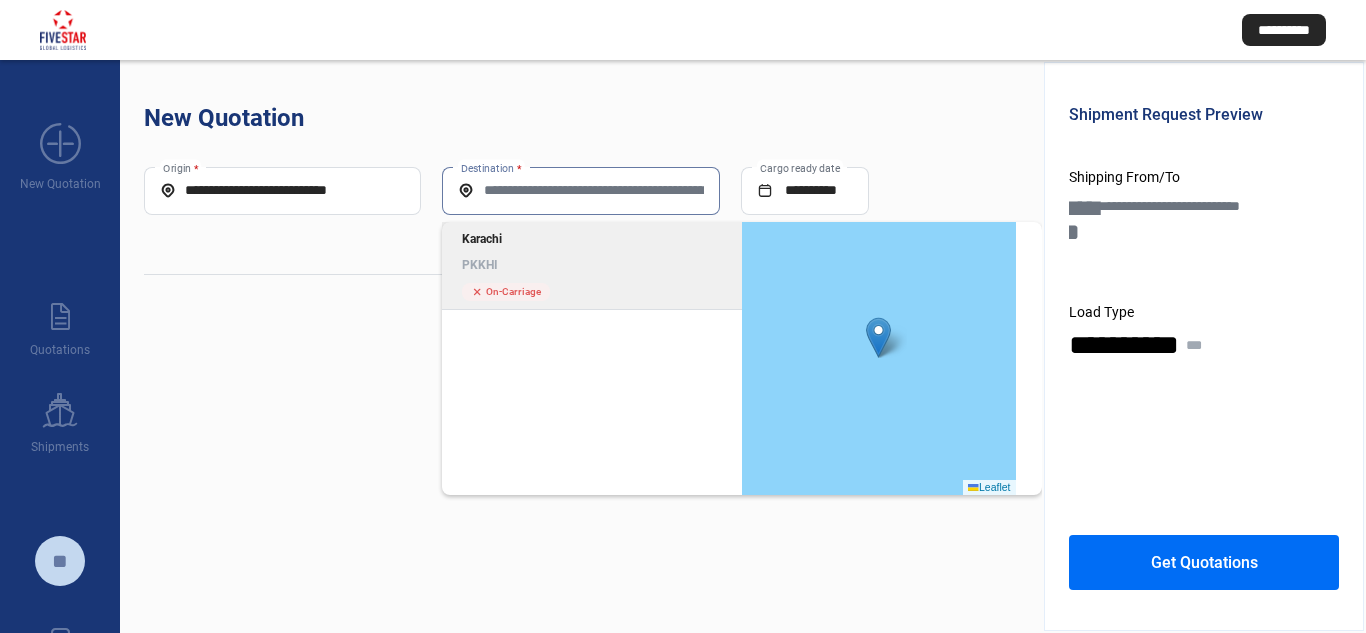 click on "Destination *" at bounding box center [580, 190] 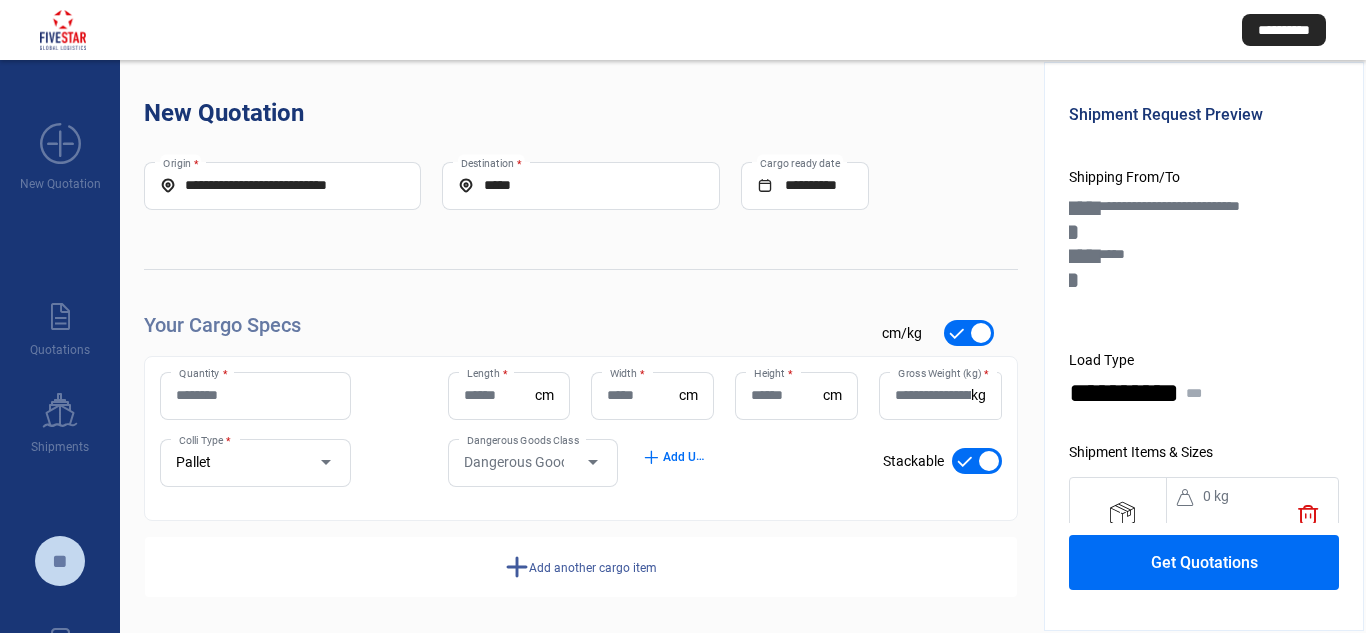 scroll, scrollTop: 10, scrollLeft: 0, axis: vertical 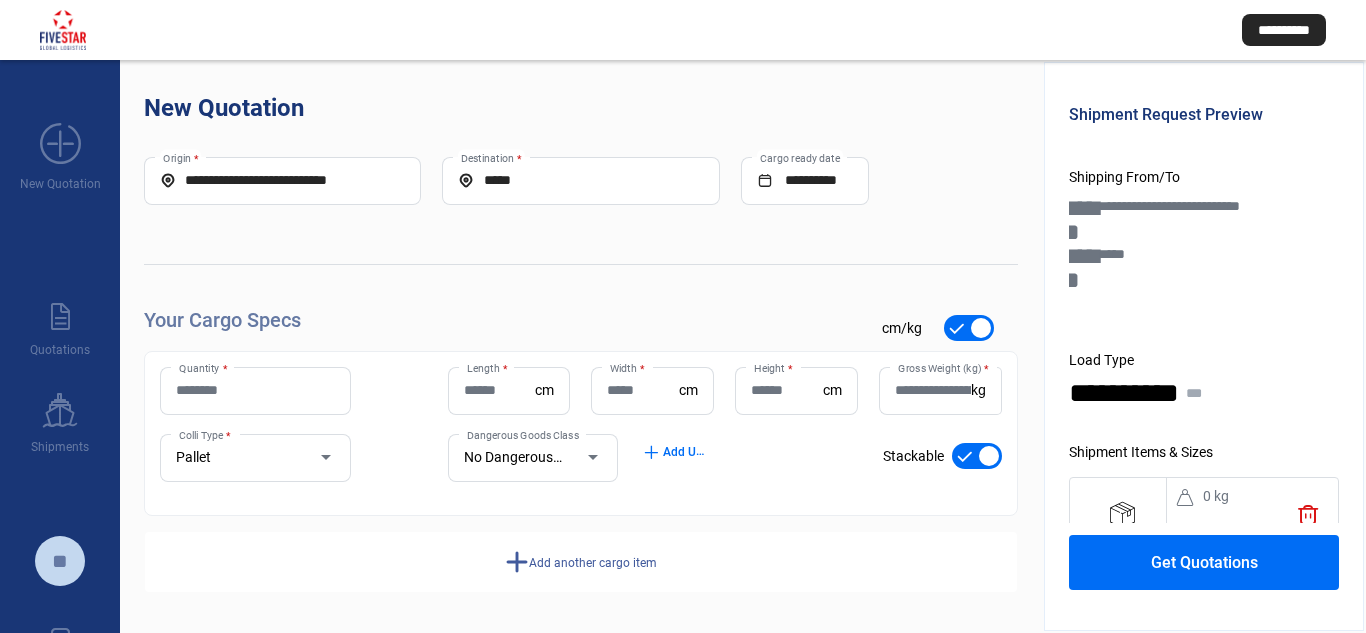 click on "Quantity *" at bounding box center (255, 391) 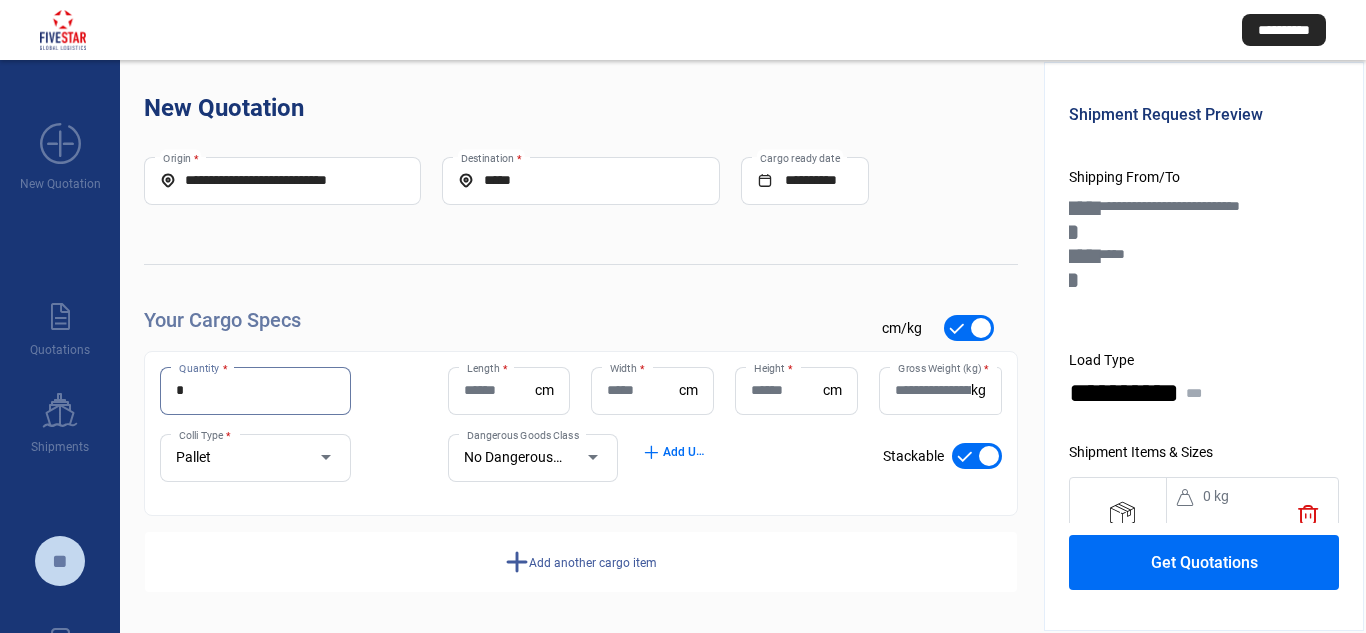 type on "*" 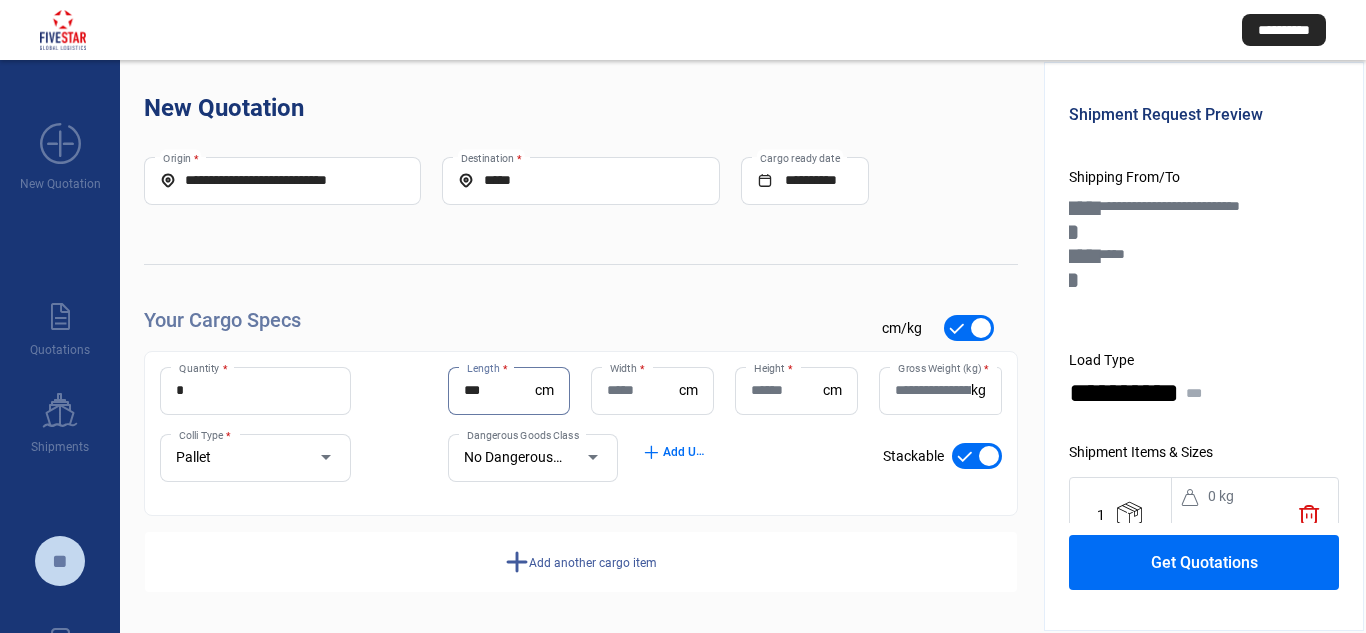 type on "***" 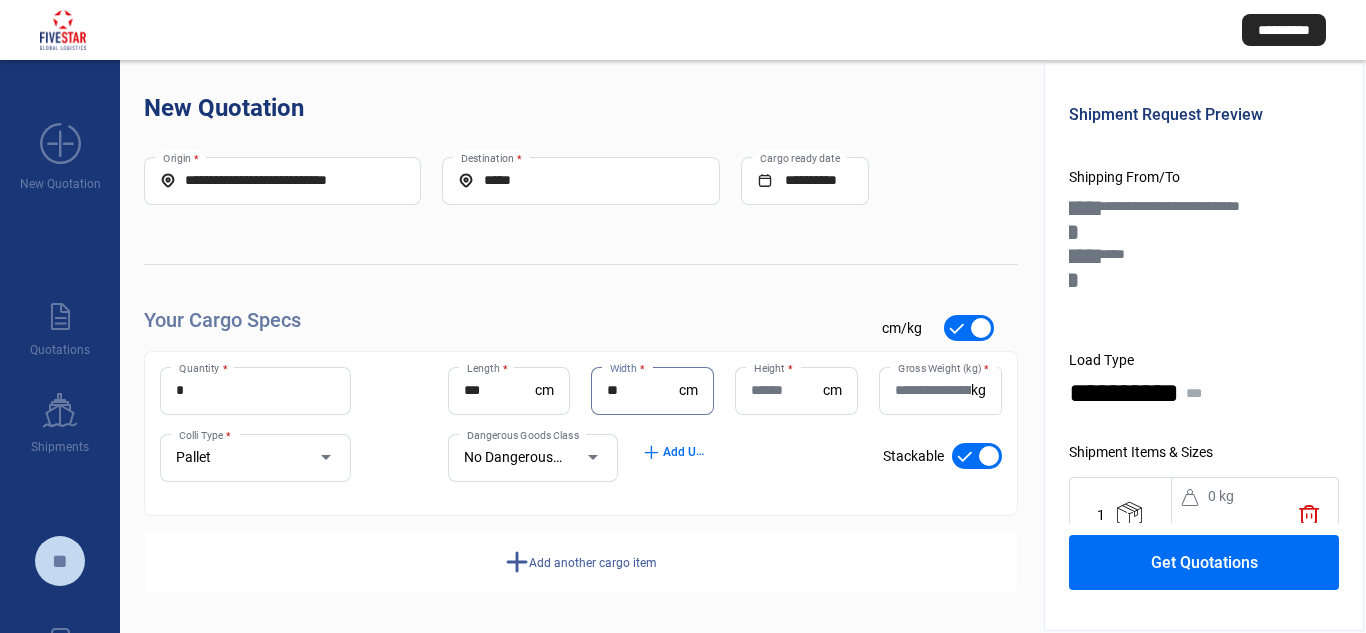 type on "**" 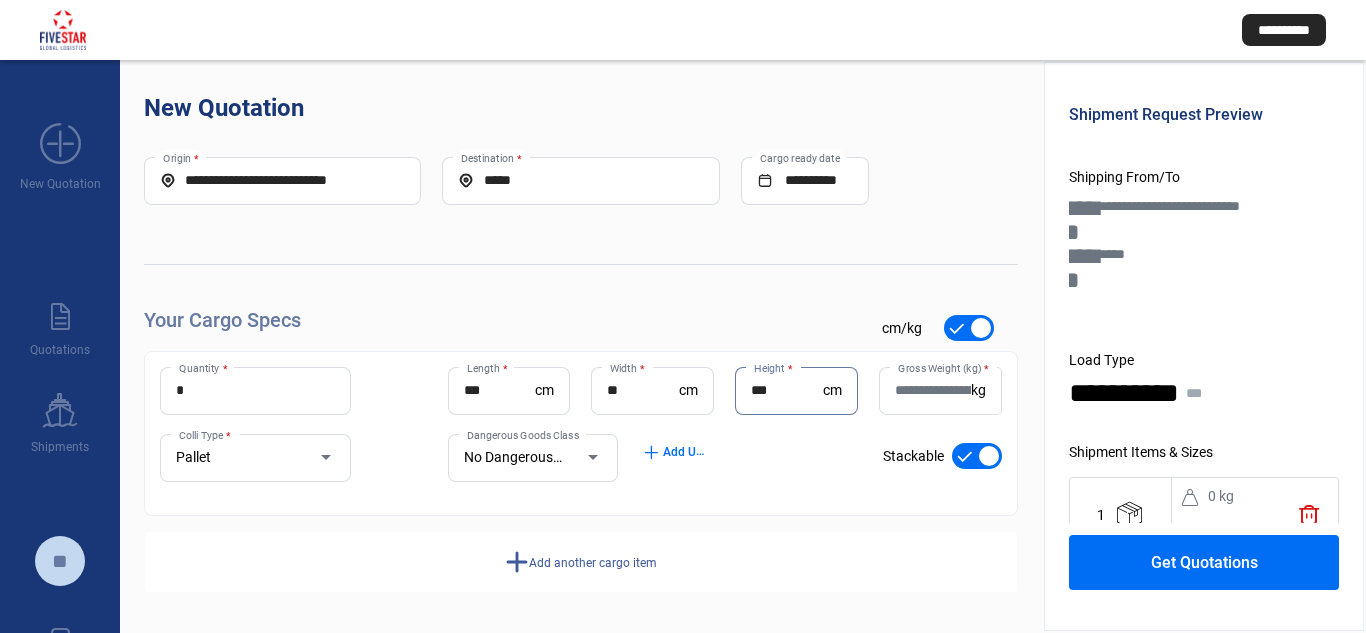 type on "***" 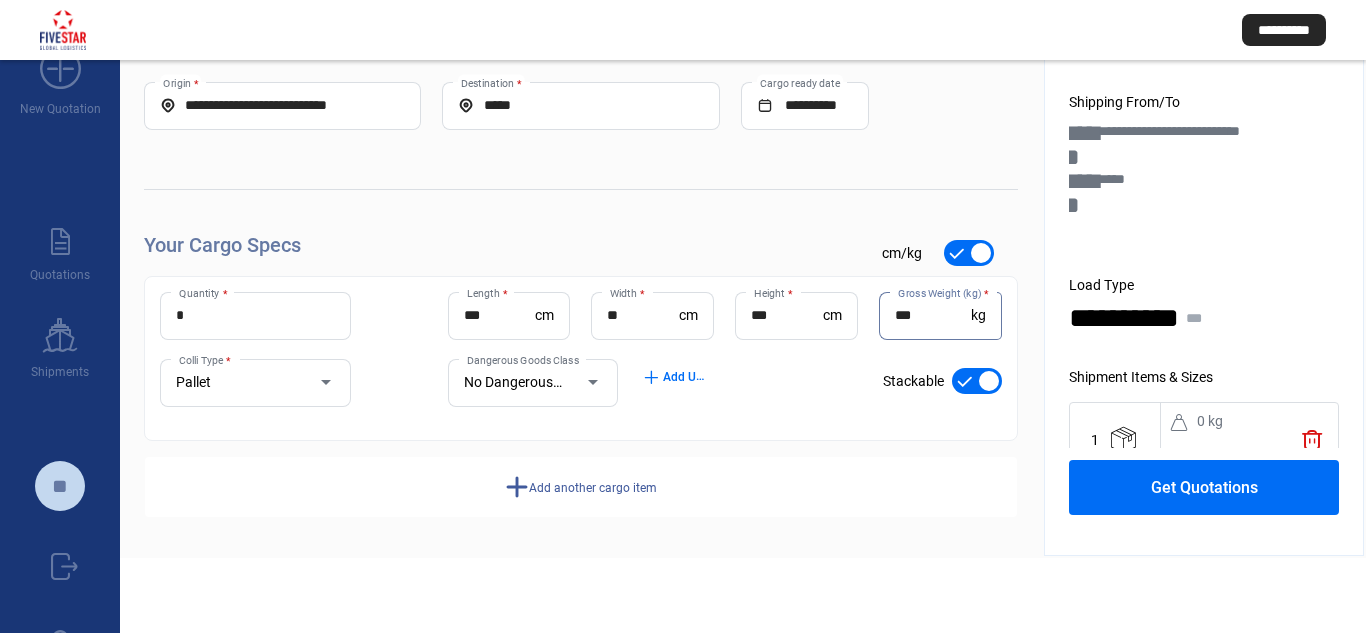 scroll, scrollTop: 186, scrollLeft: 0, axis: vertical 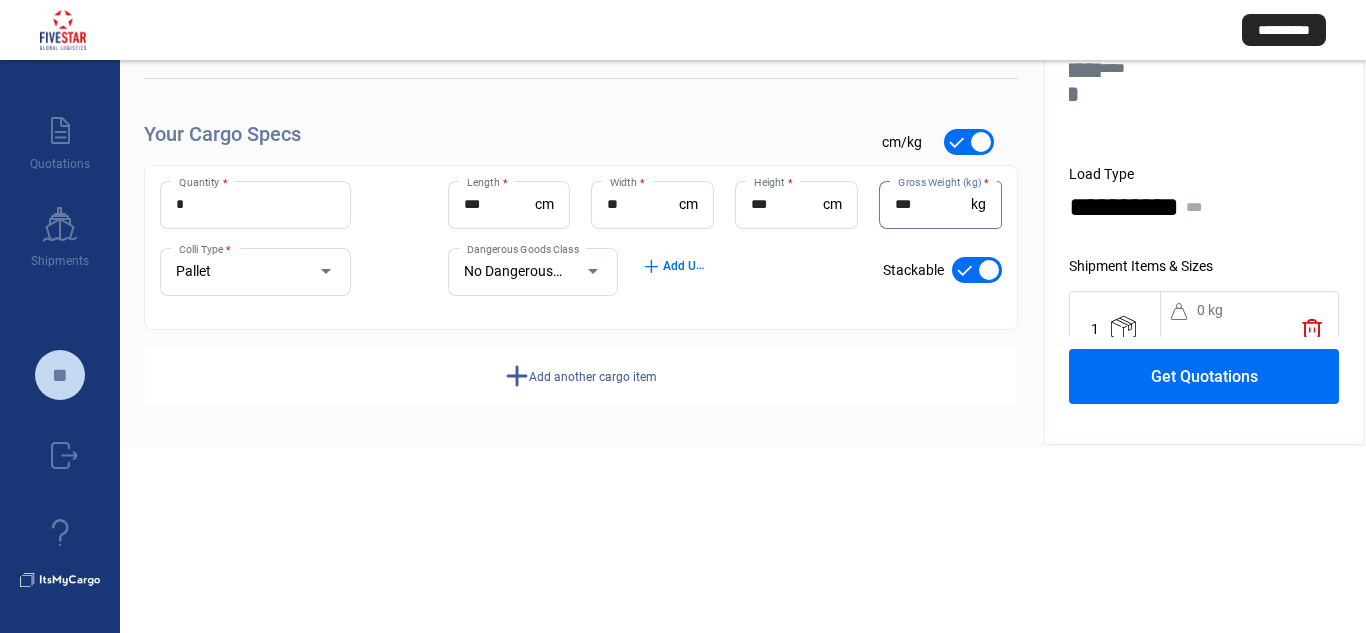 type on "***" 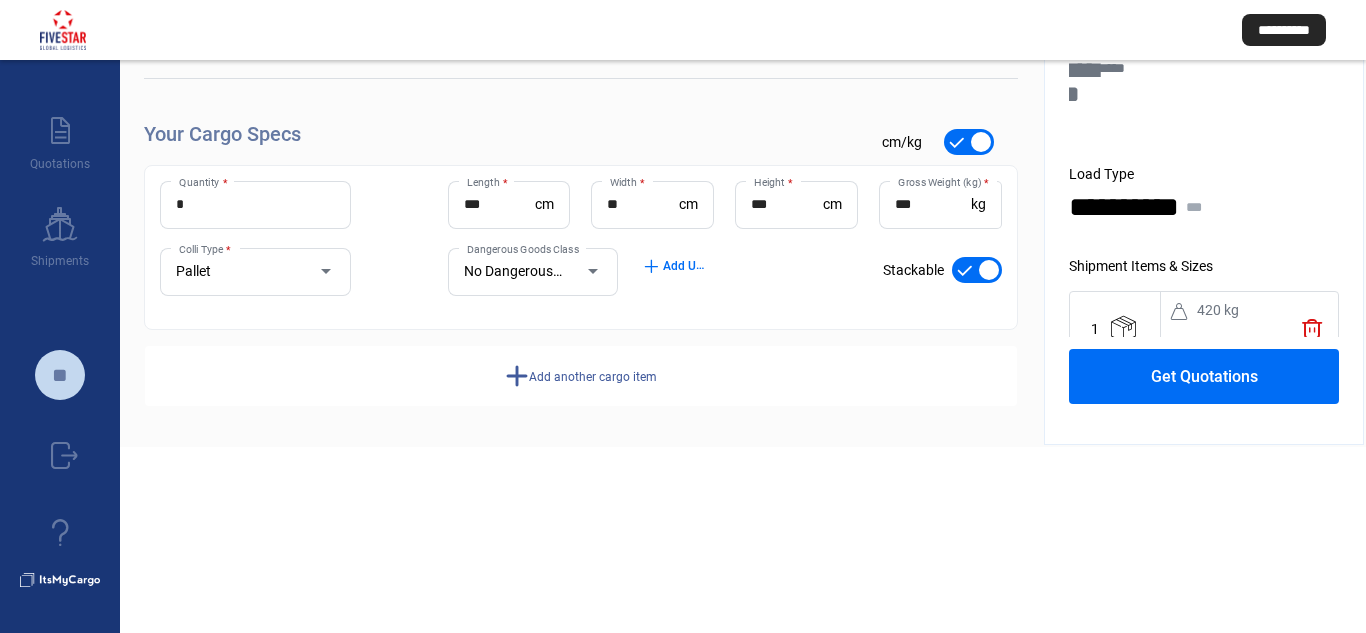 click on "Add another cargo item" at bounding box center (593, 377) 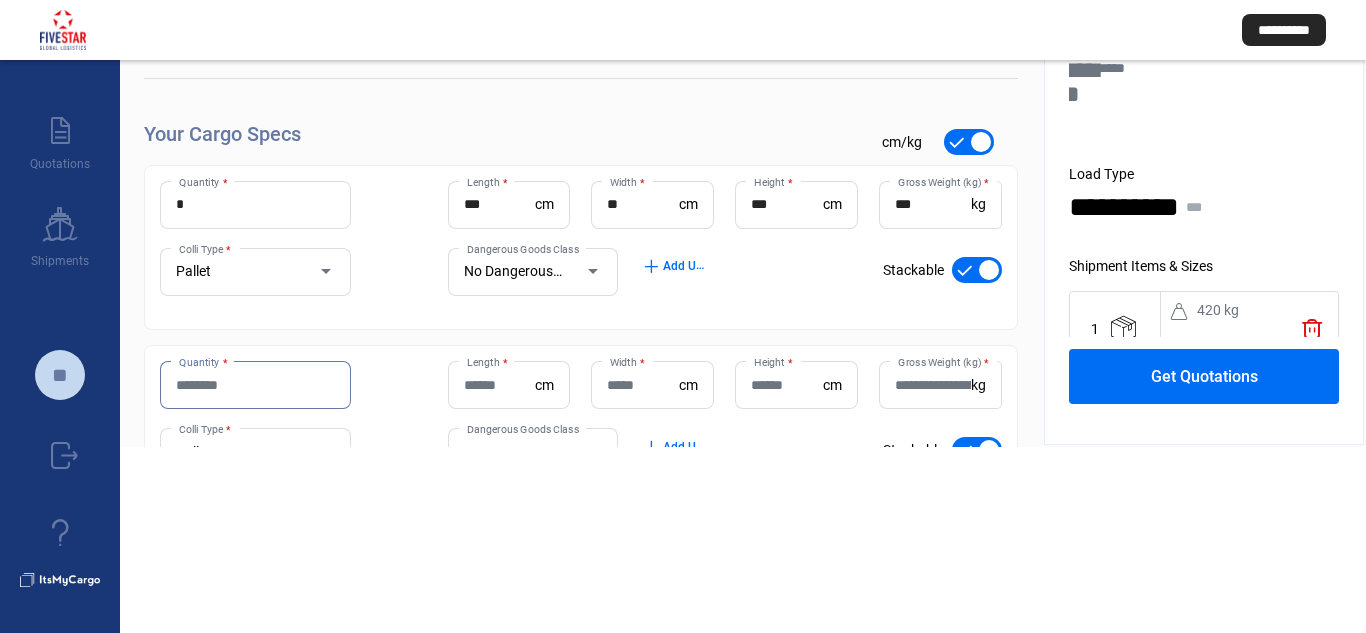 click on "Quantity *" at bounding box center (255, 385) 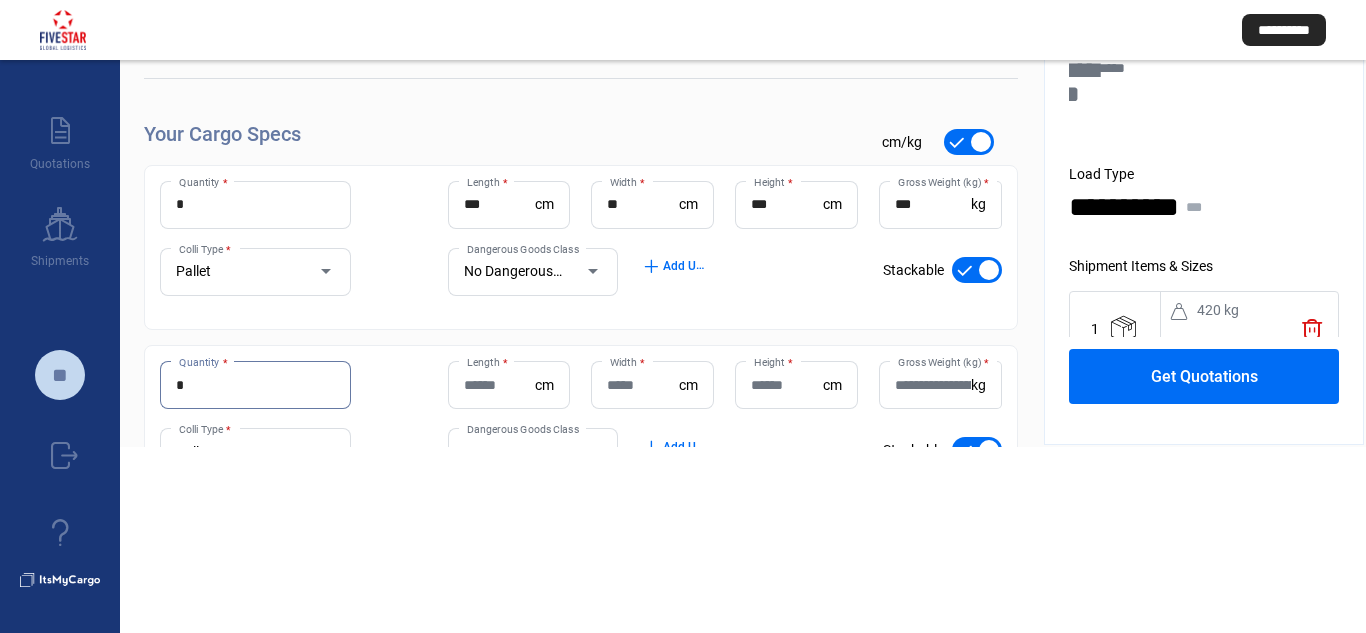 type on "*" 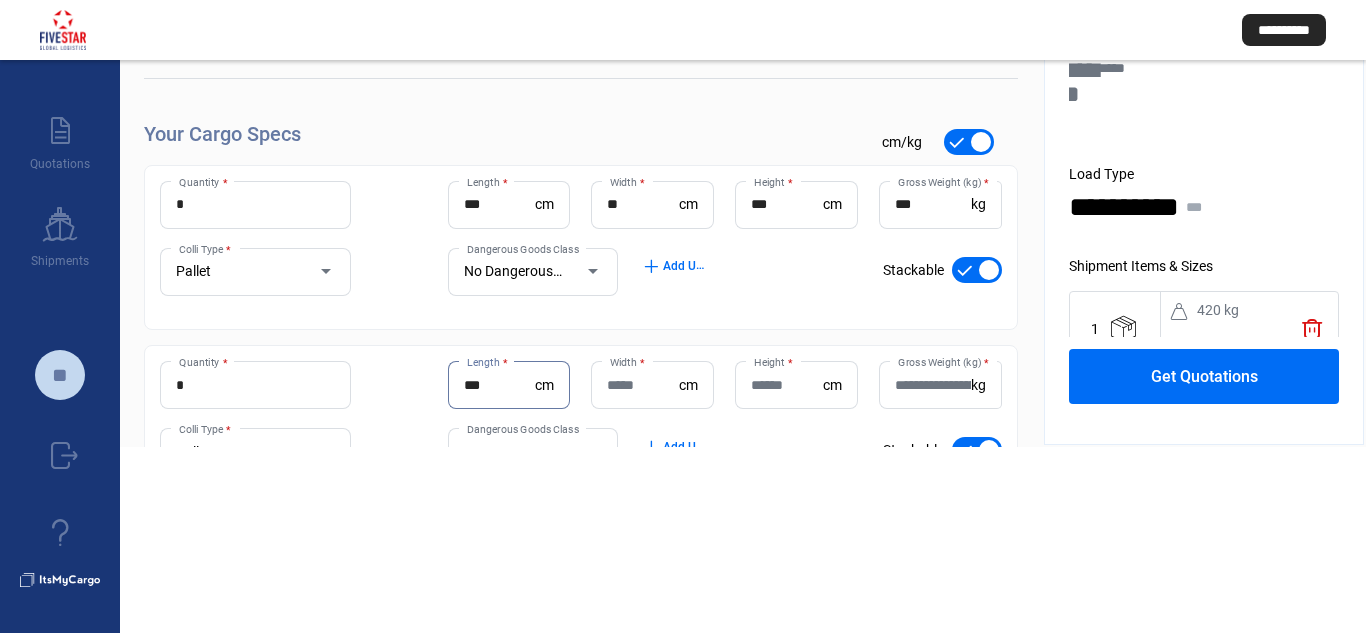 type on "***" 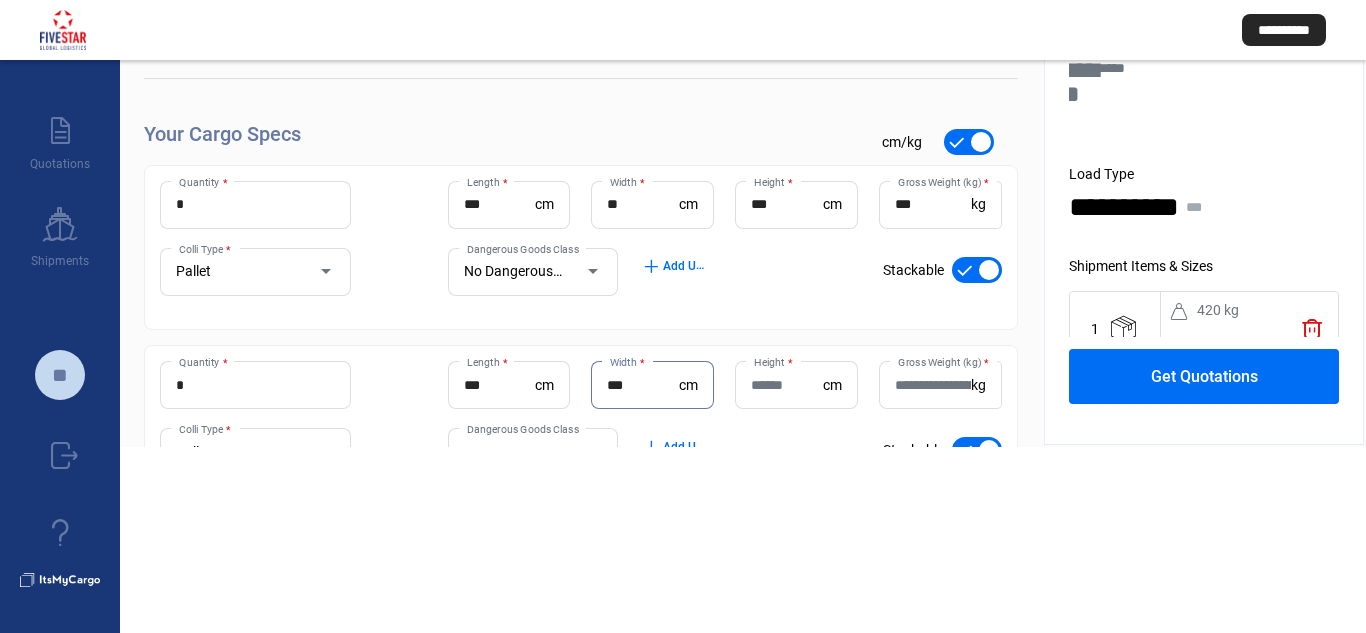 type on "***" 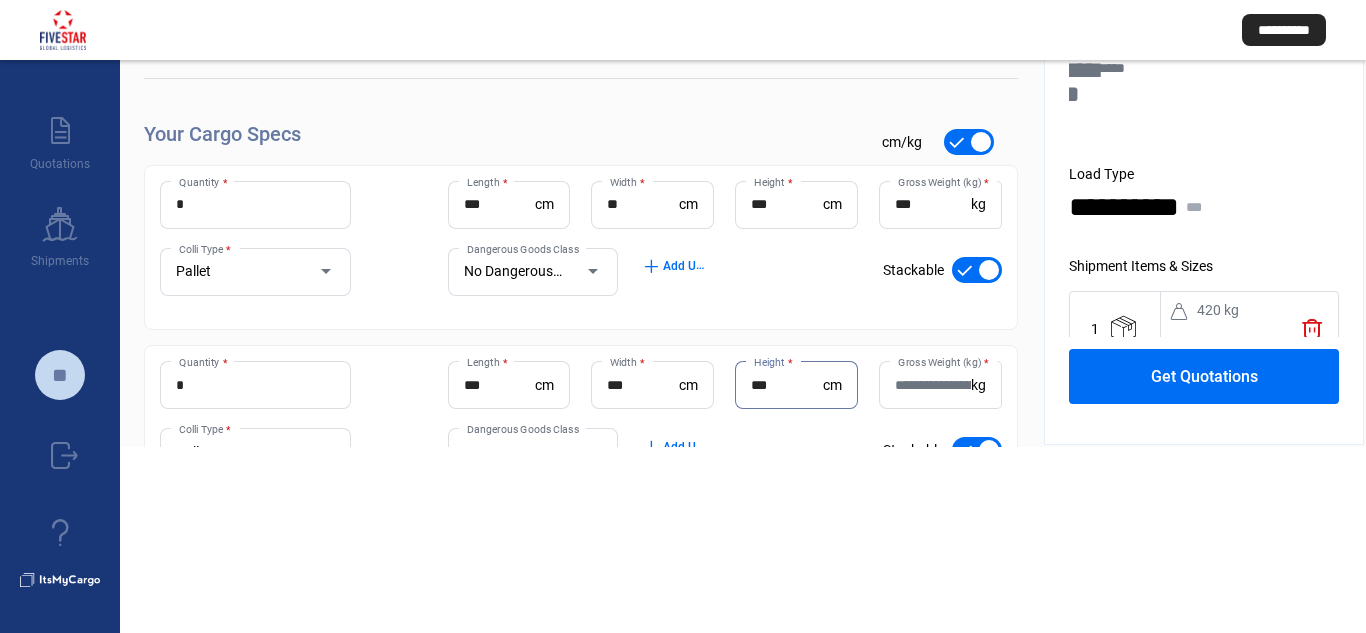 type on "***" 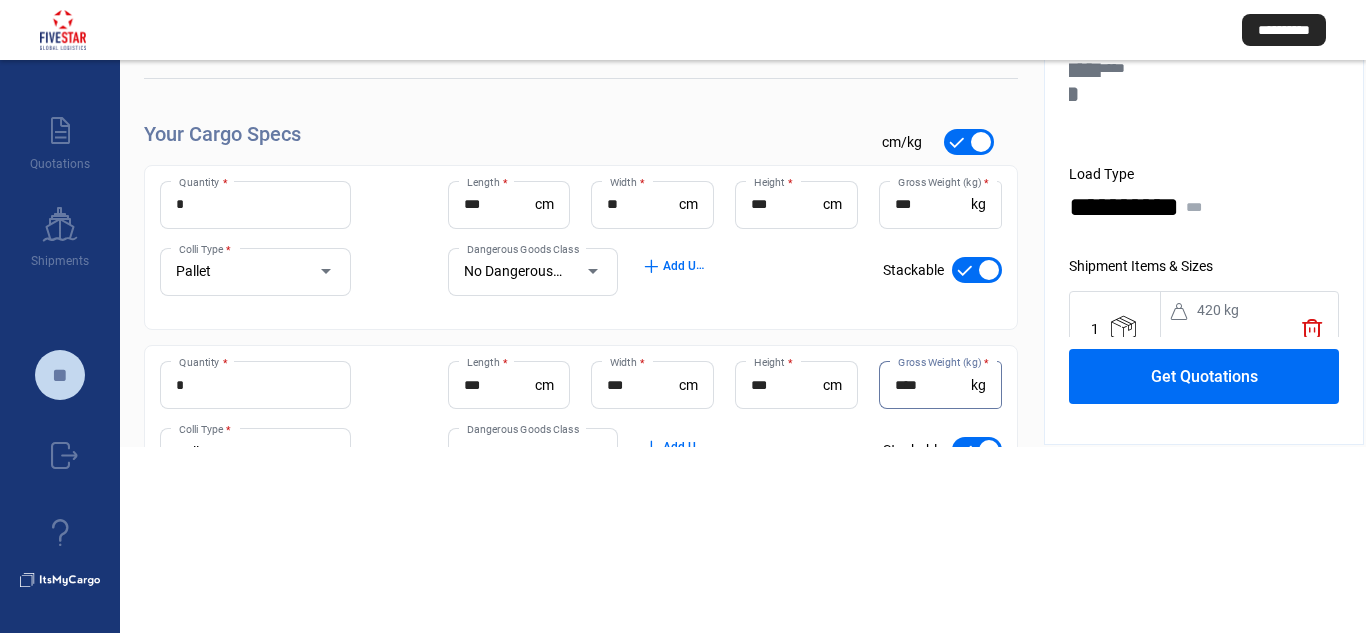 scroll, scrollTop: 110, scrollLeft: 0, axis: vertical 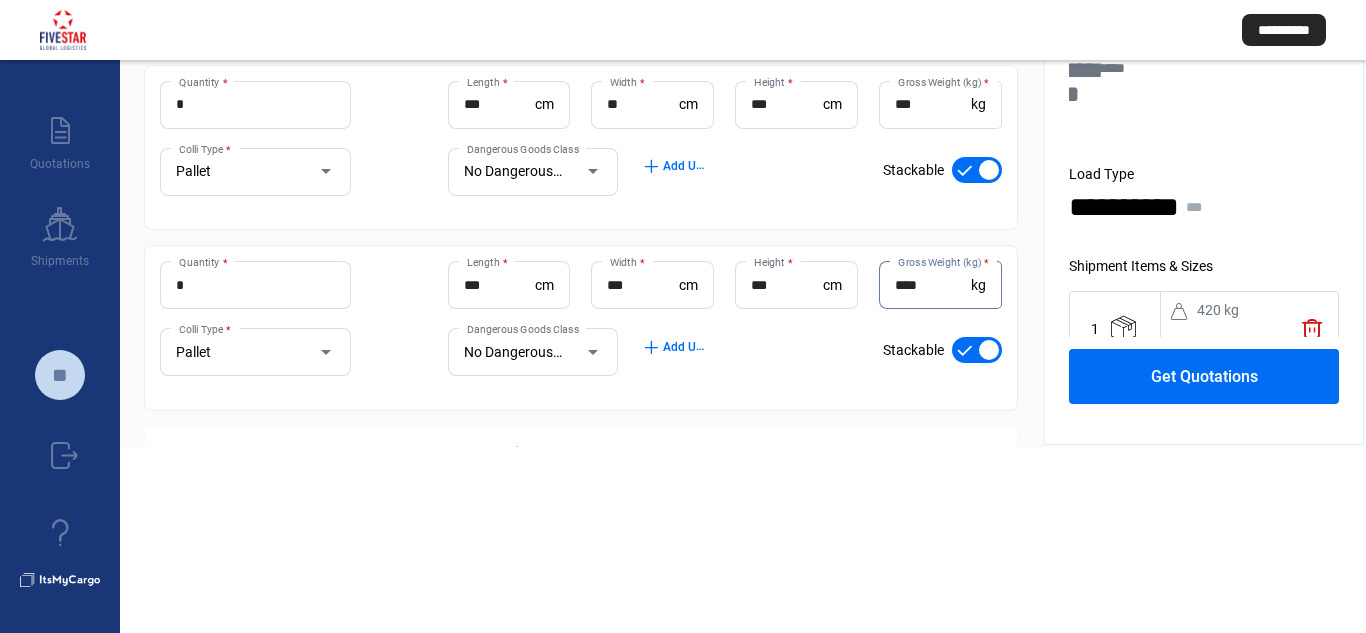 type on "****" 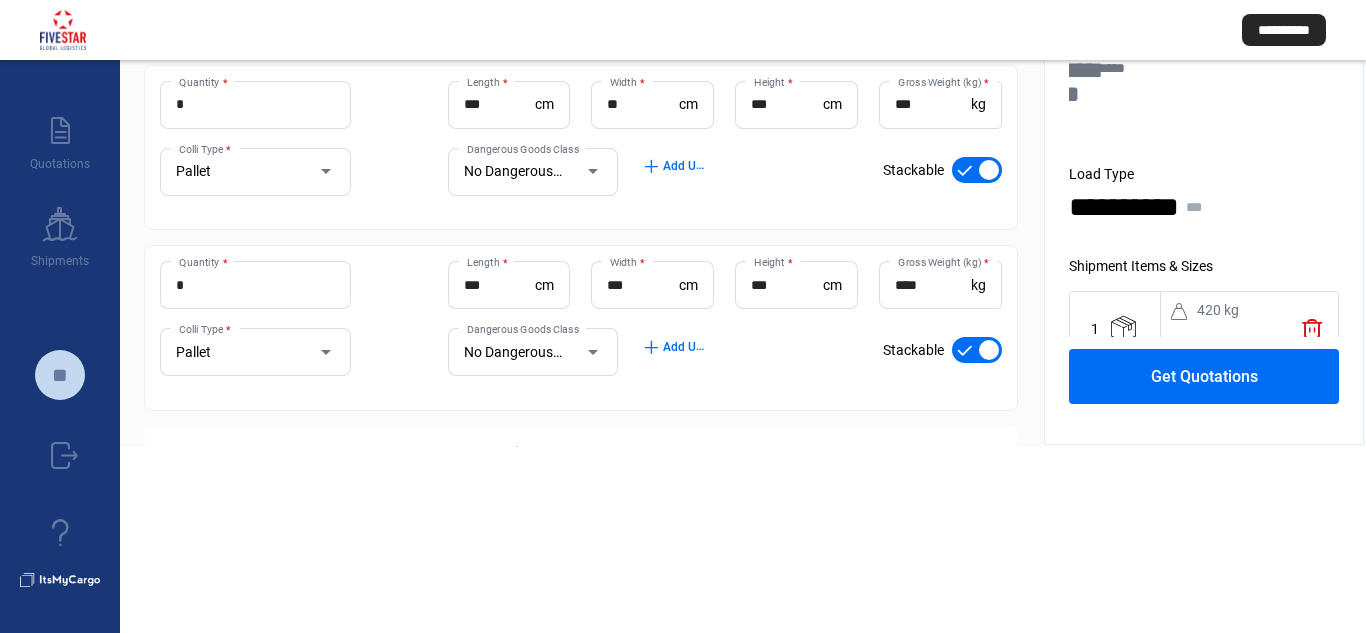 click on "Get Quotations" at bounding box center (1204, 376) 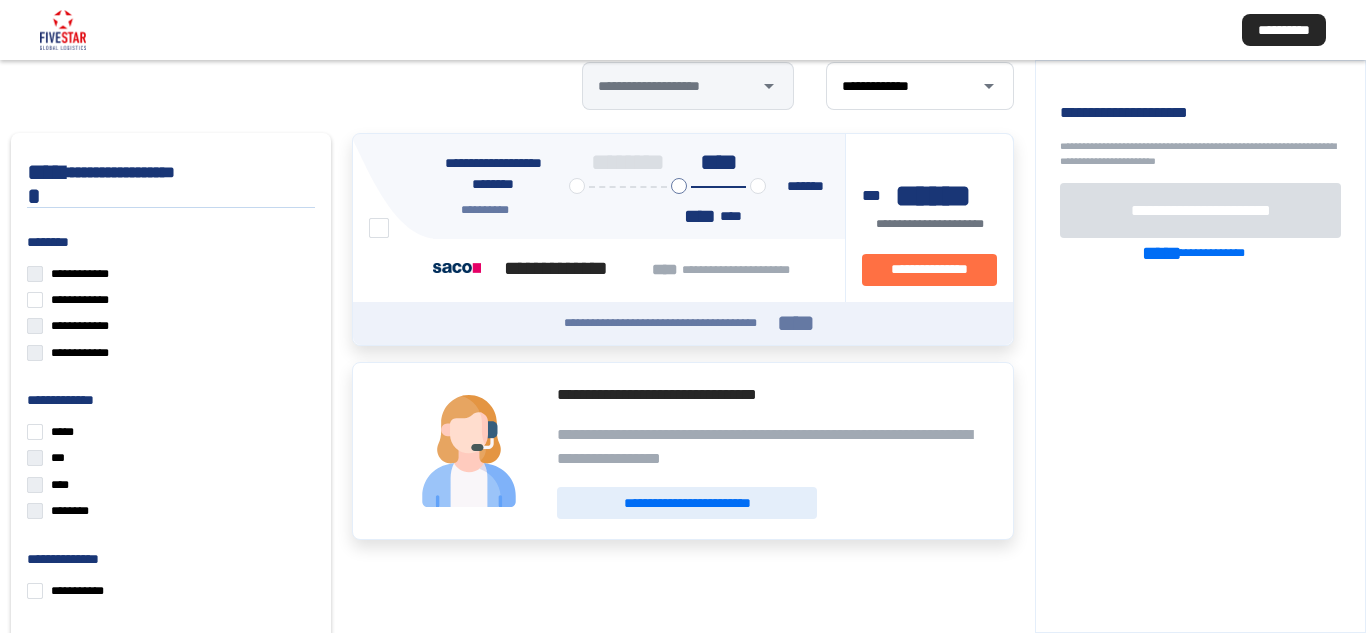 scroll, scrollTop: 0, scrollLeft: 0, axis: both 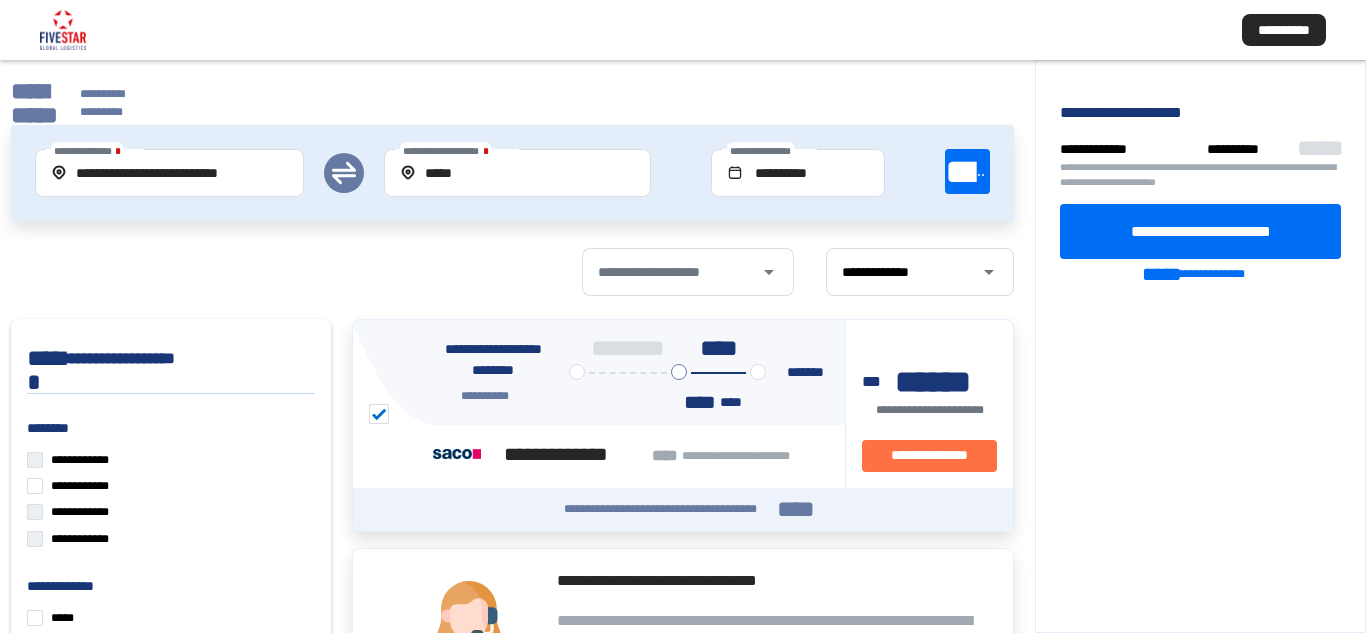 click on "**********" at bounding box center (77, 103) 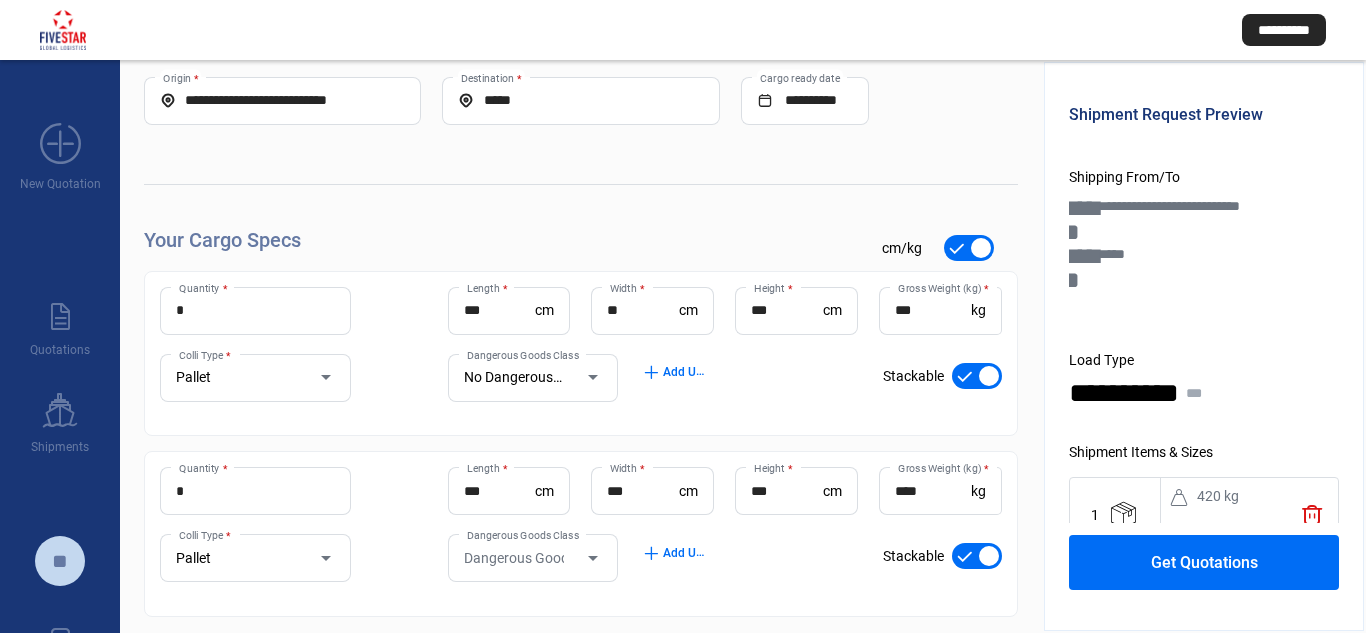 scroll, scrollTop: 191, scrollLeft: 0, axis: vertical 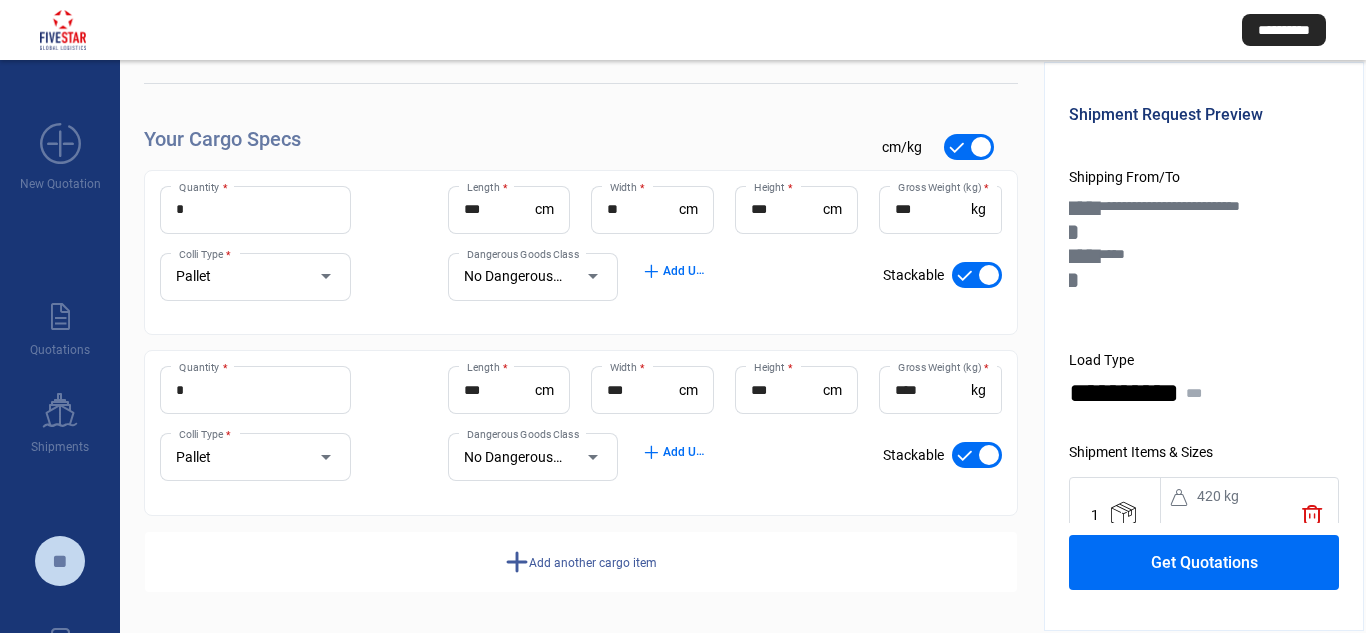 click at bounding box center (989, 275) 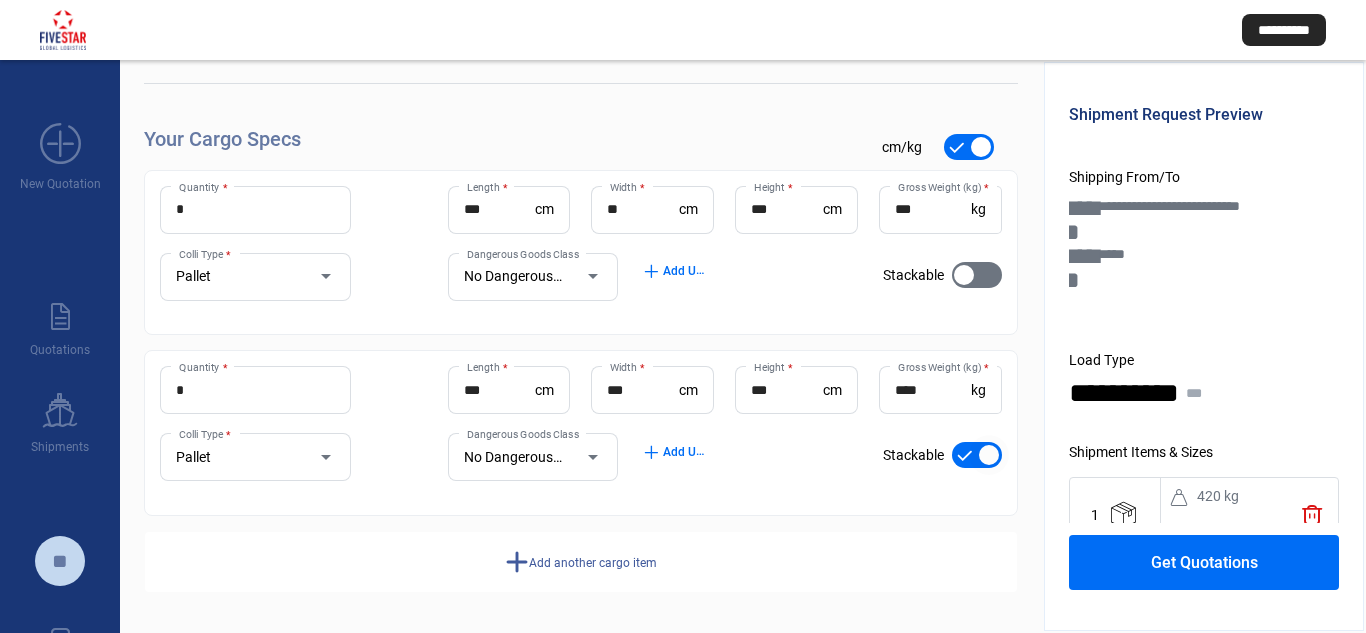 click at bounding box center (977, 455) 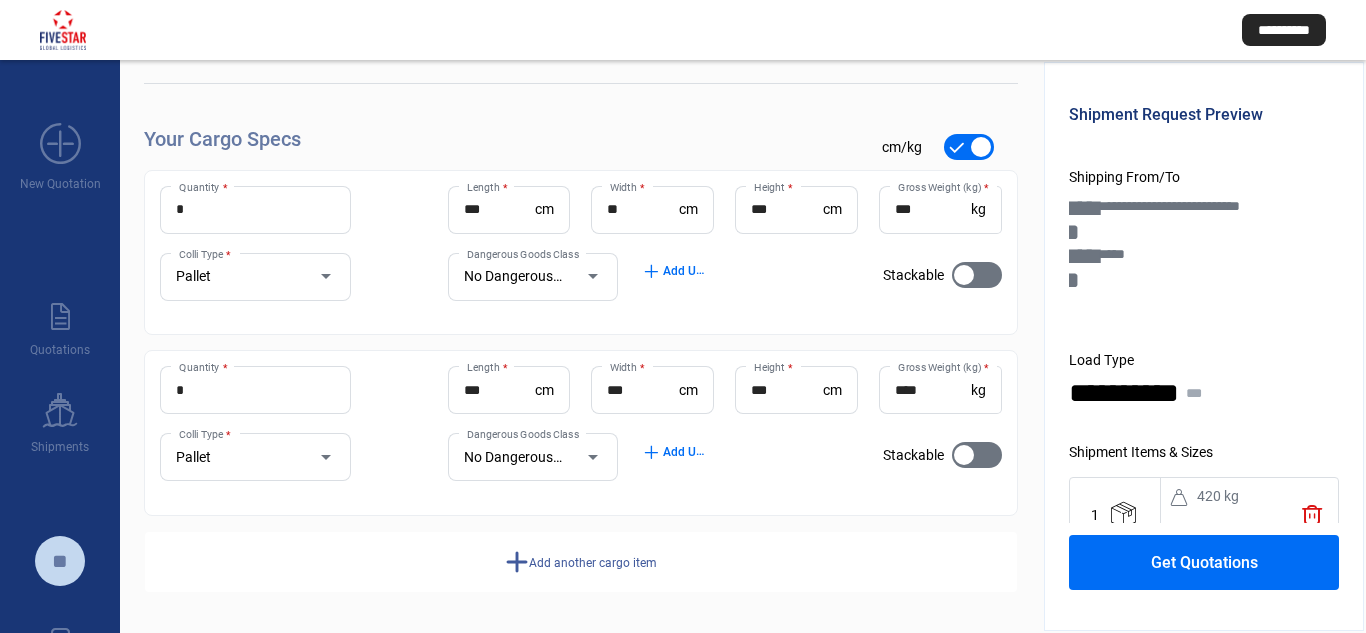 click on "Get Quotations" at bounding box center [1204, 562] 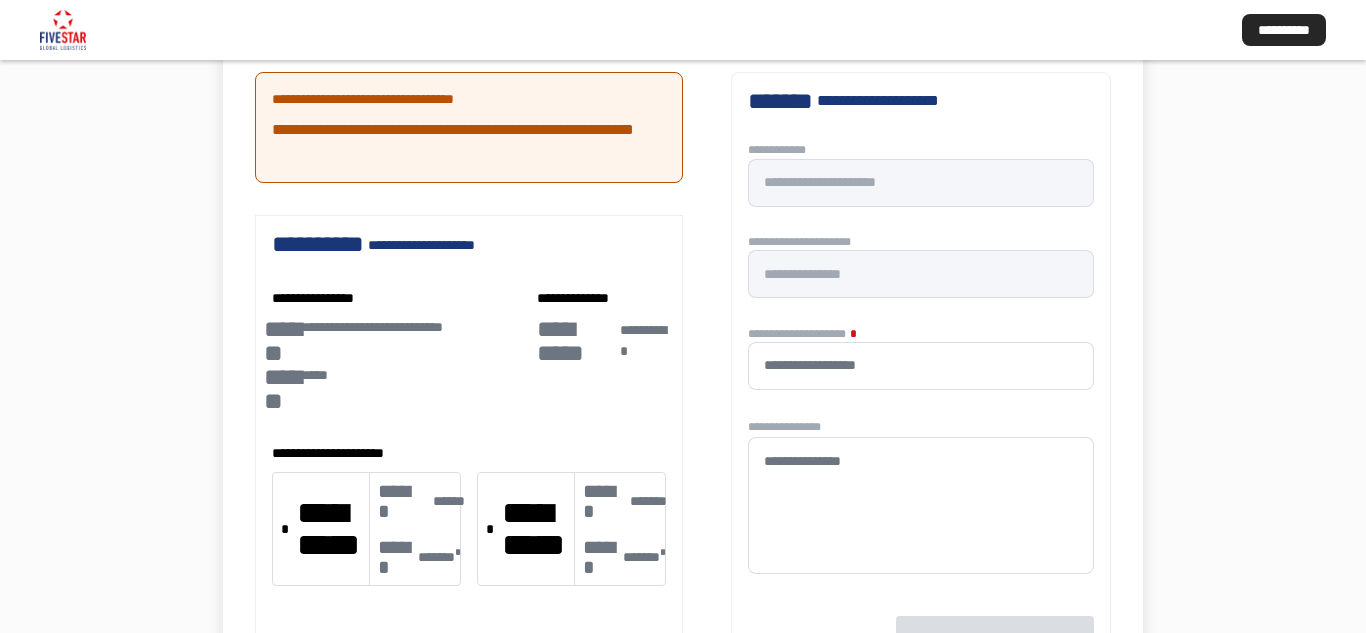 scroll, scrollTop: 0, scrollLeft: 0, axis: both 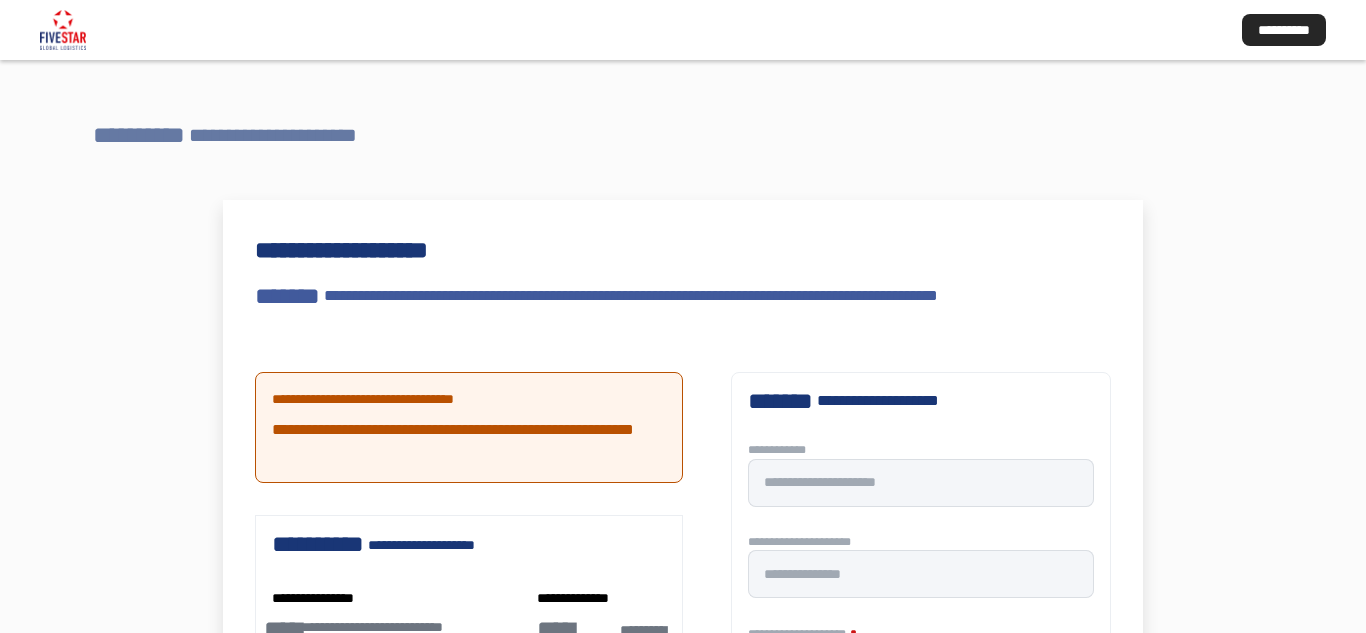 type 